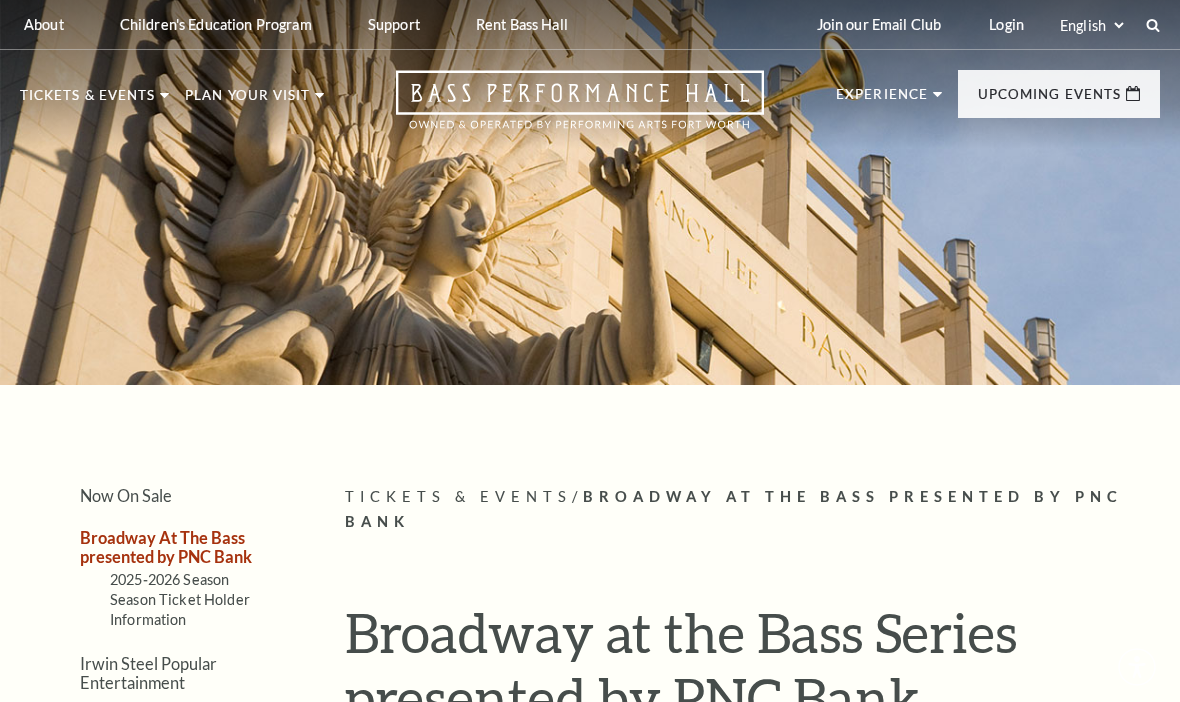 scroll, scrollTop: 0, scrollLeft: 0, axis: both 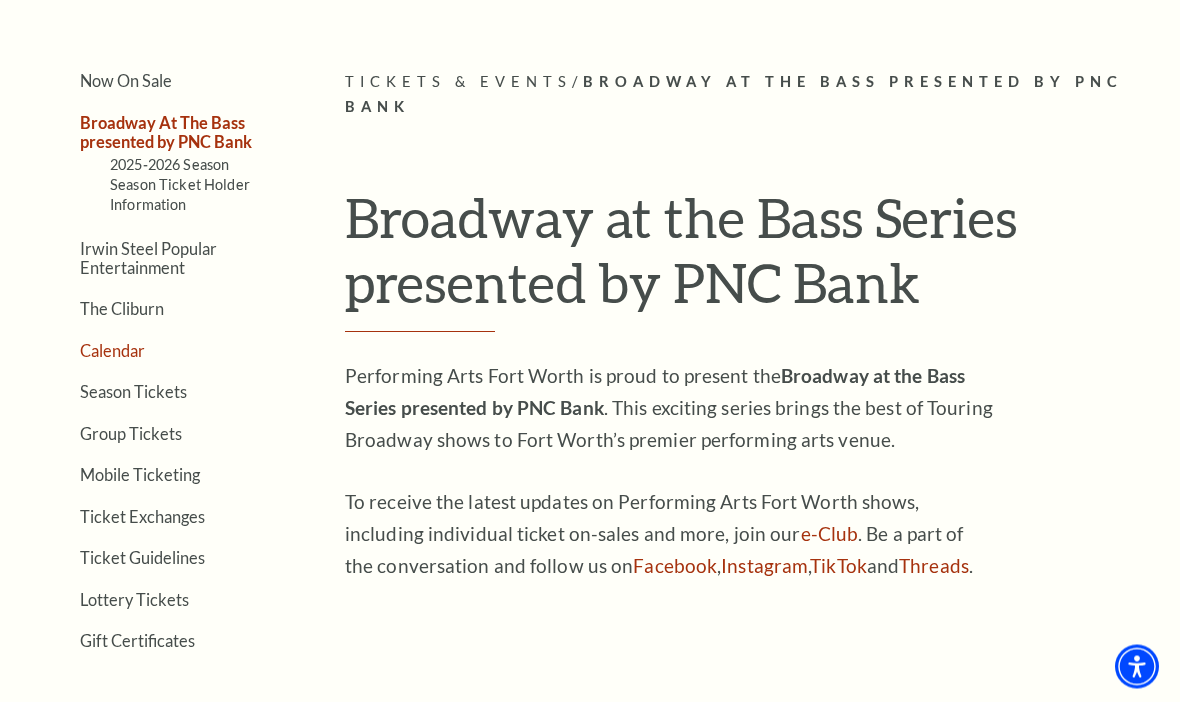 click on "Calendar" at bounding box center [112, 351] 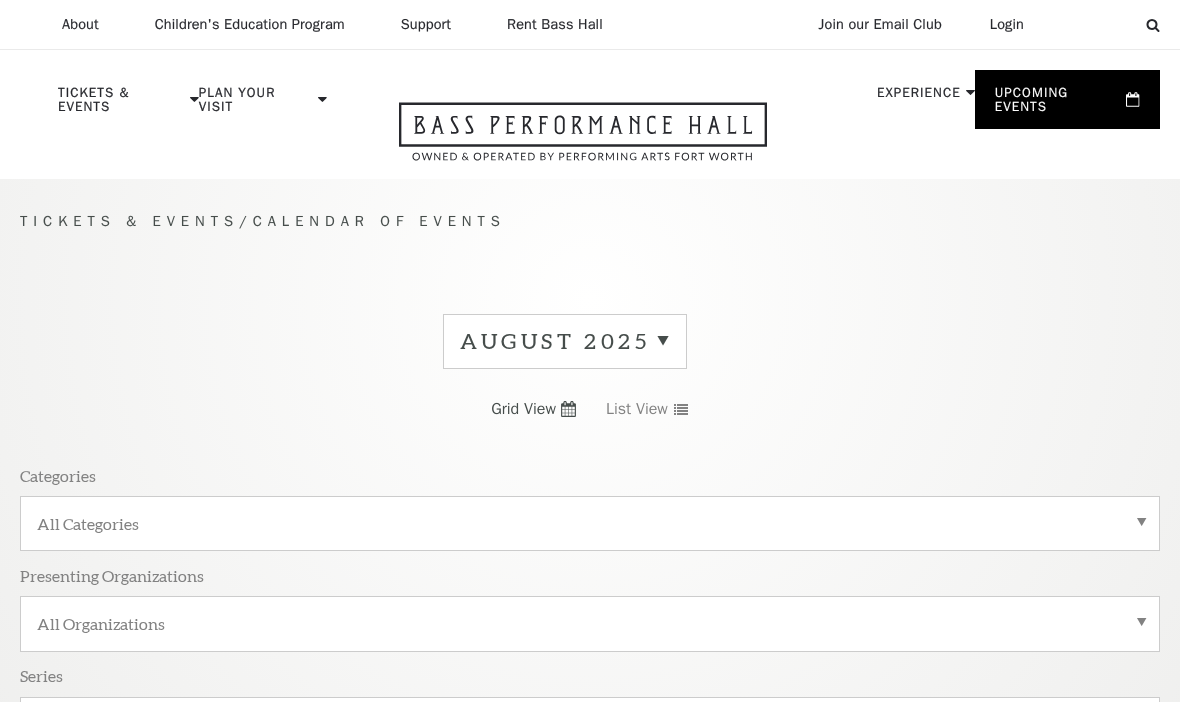 scroll, scrollTop: 65, scrollLeft: 0, axis: vertical 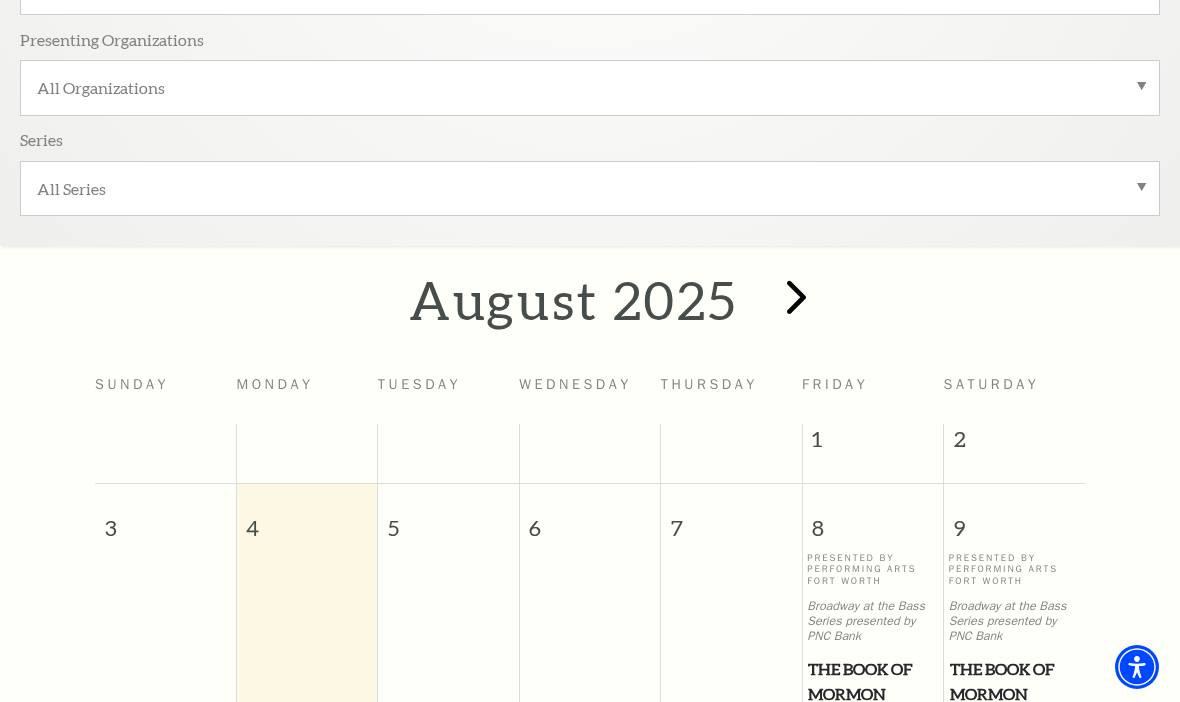 click at bounding box center [796, 296] 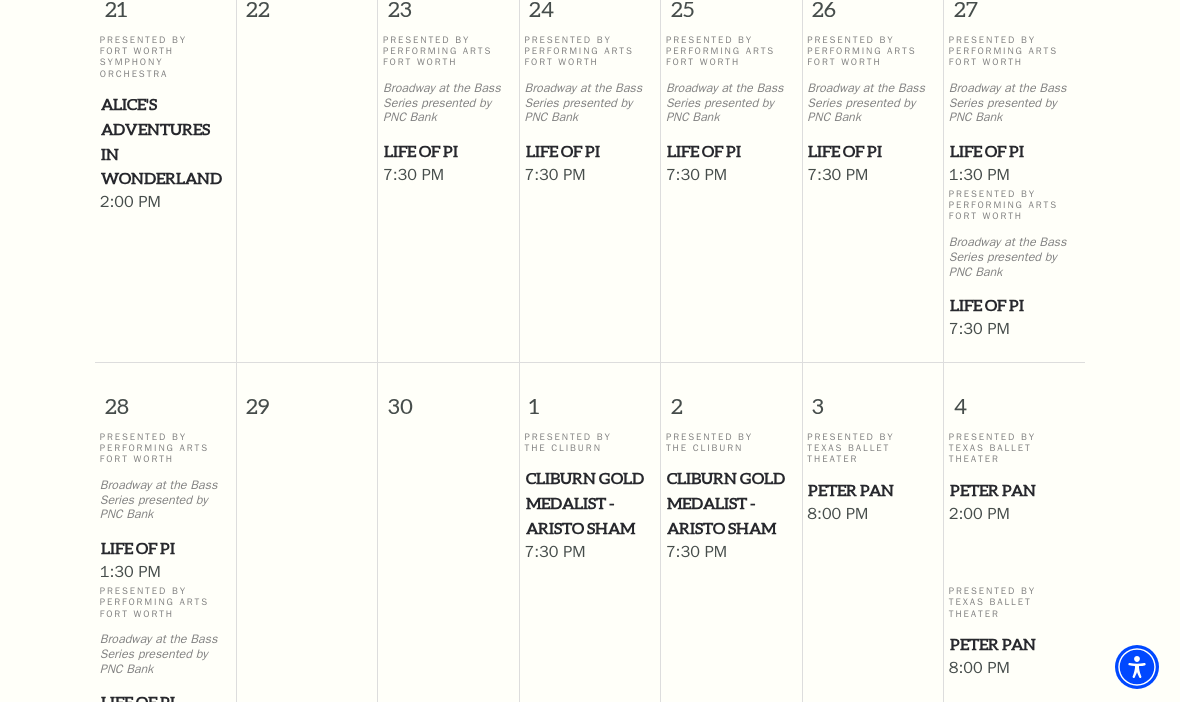 scroll, scrollTop: 1986, scrollLeft: 0, axis: vertical 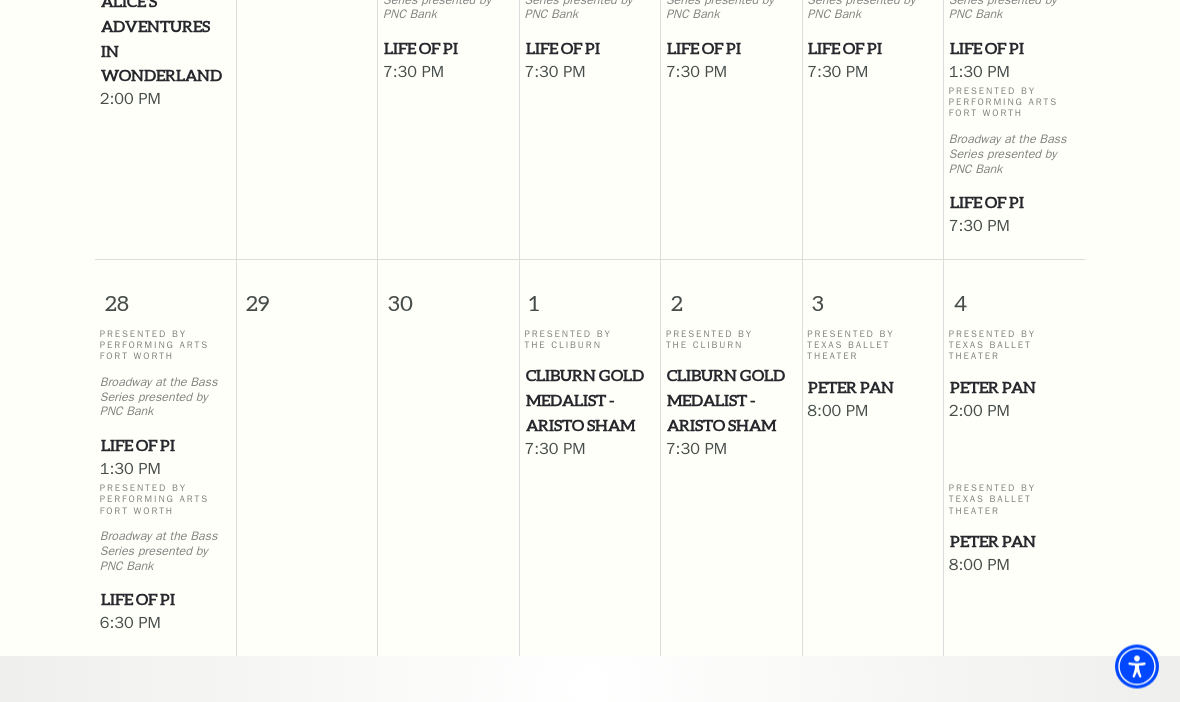 click on "Cliburn Gold Medalist - Aristo Sham" at bounding box center (590, 401) 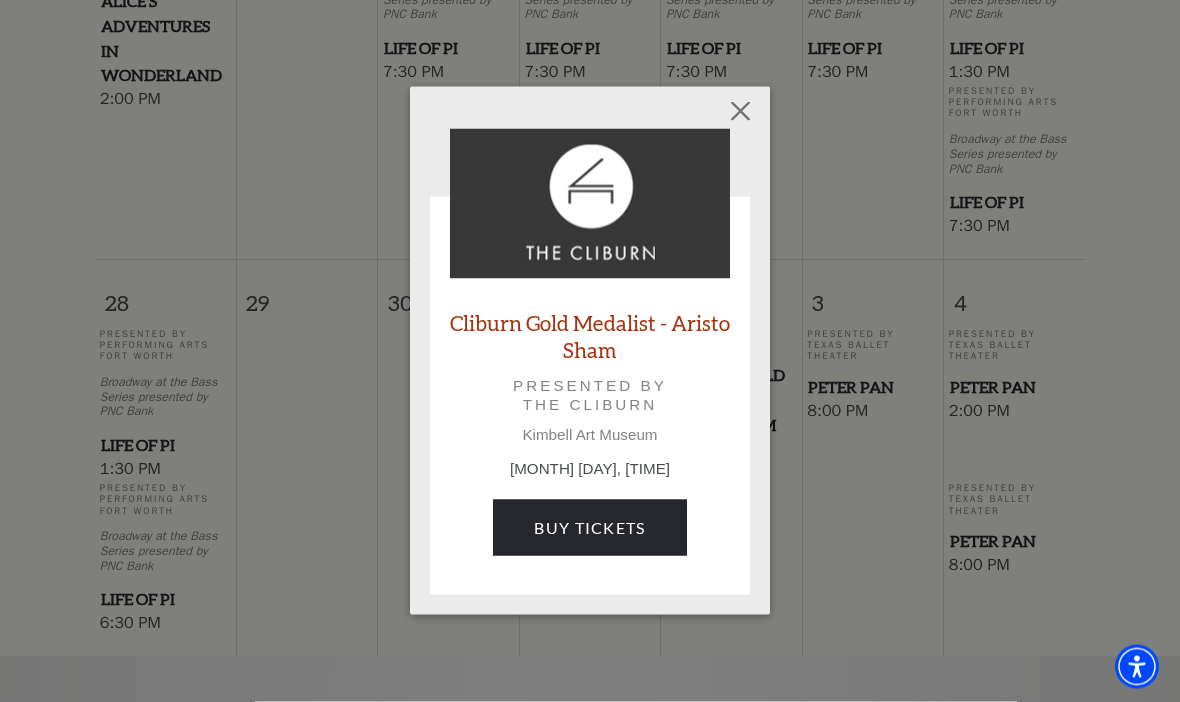 scroll, scrollTop: 1987, scrollLeft: 0, axis: vertical 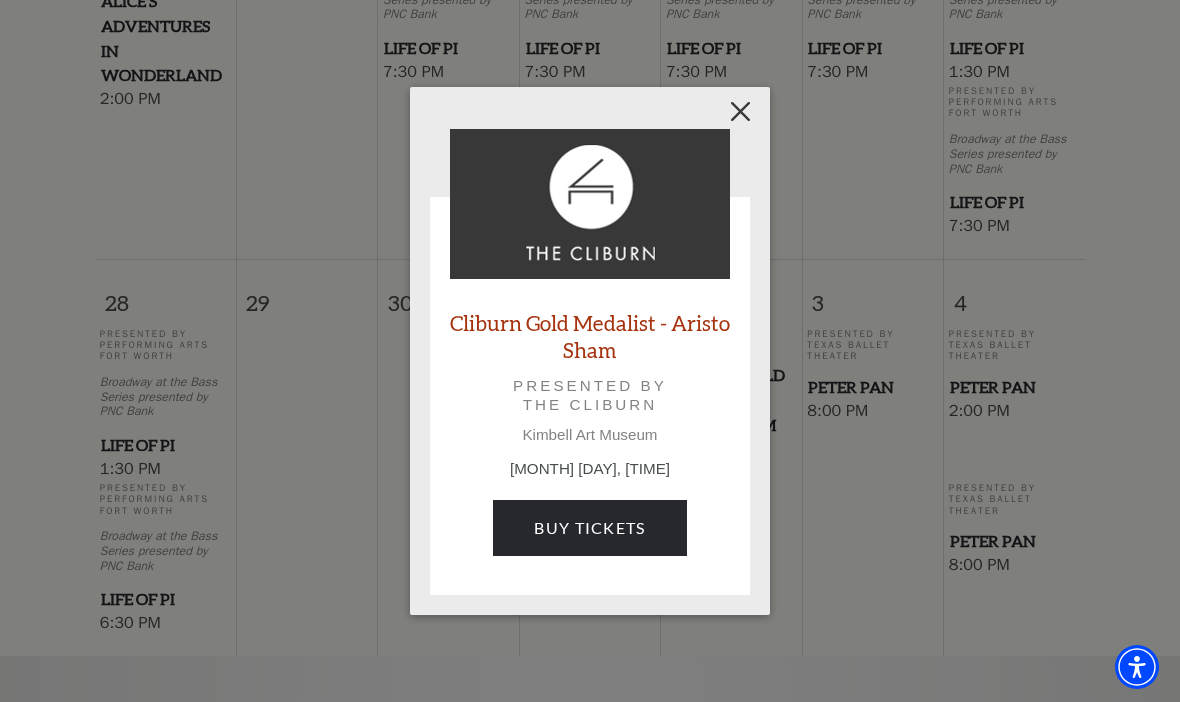 click at bounding box center [741, 111] 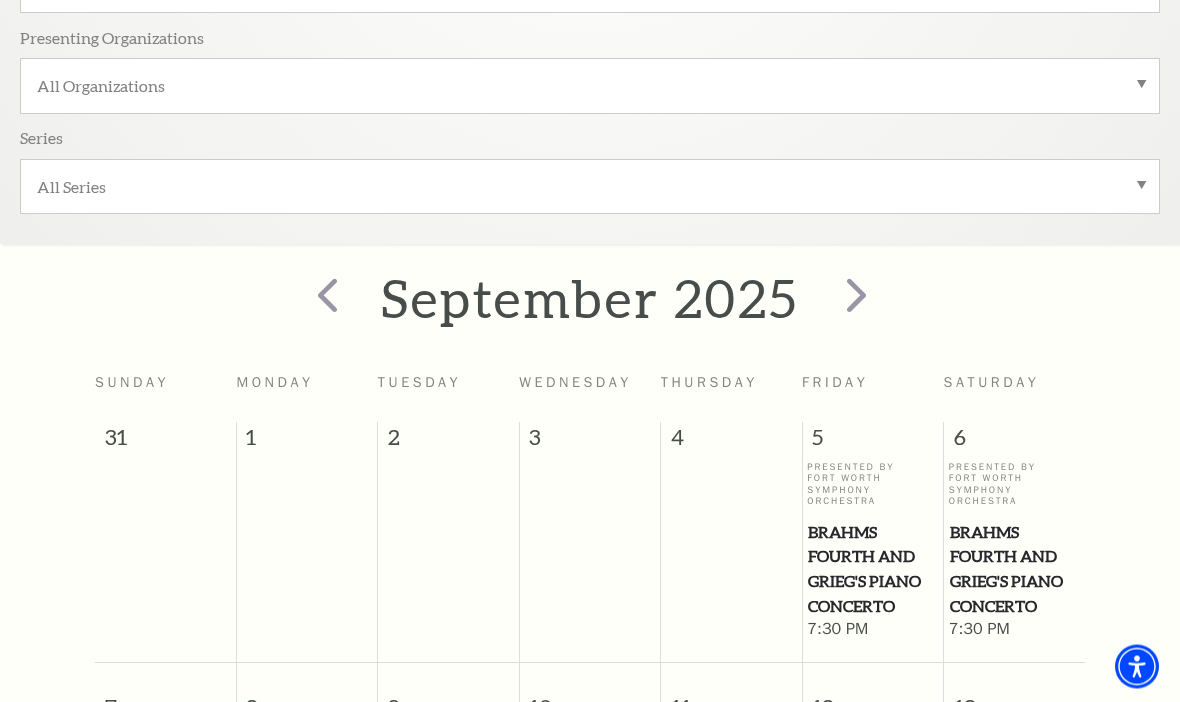 scroll, scrollTop: 546, scrollLeft: 0, axis: vertical 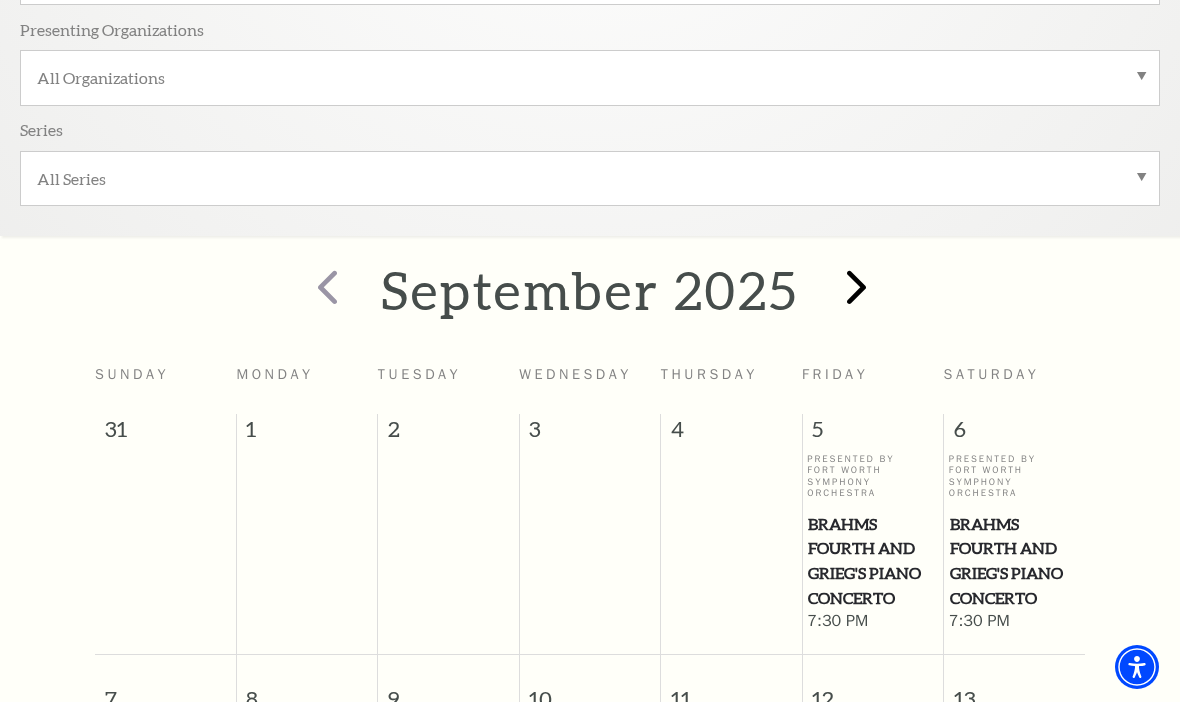 click at bounding box center [856, 286] 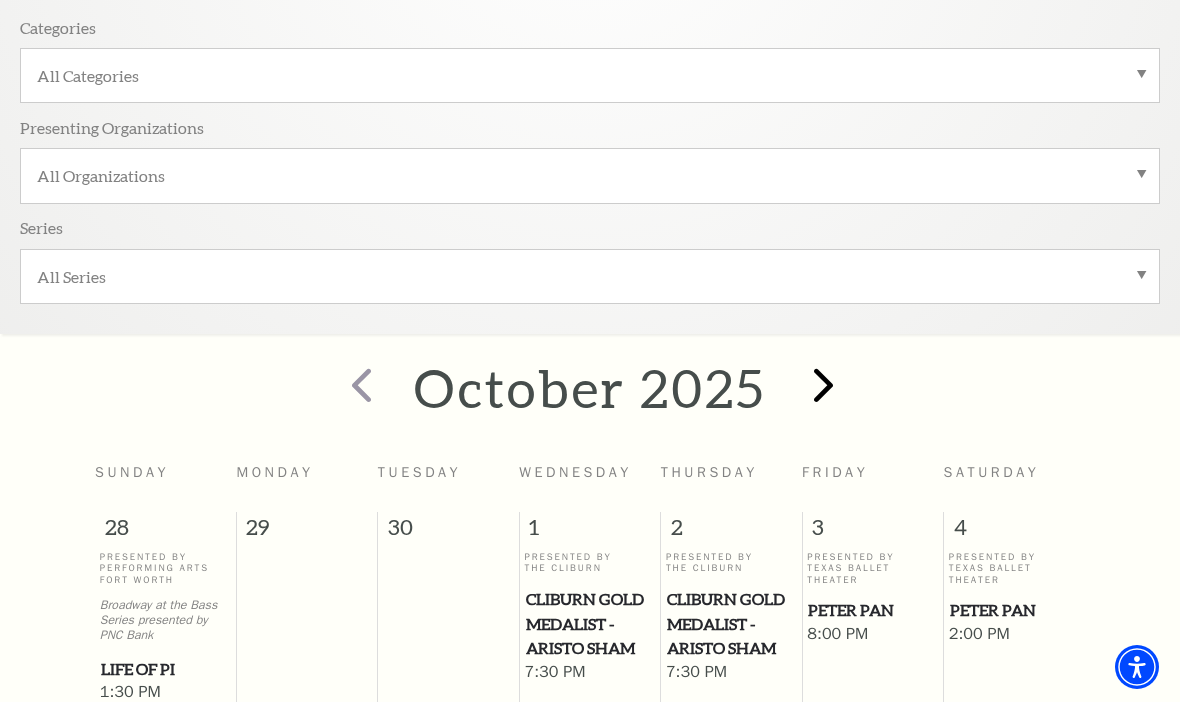 scroll, scrollTop: 447, scrollLeft: 0, axis: vertical 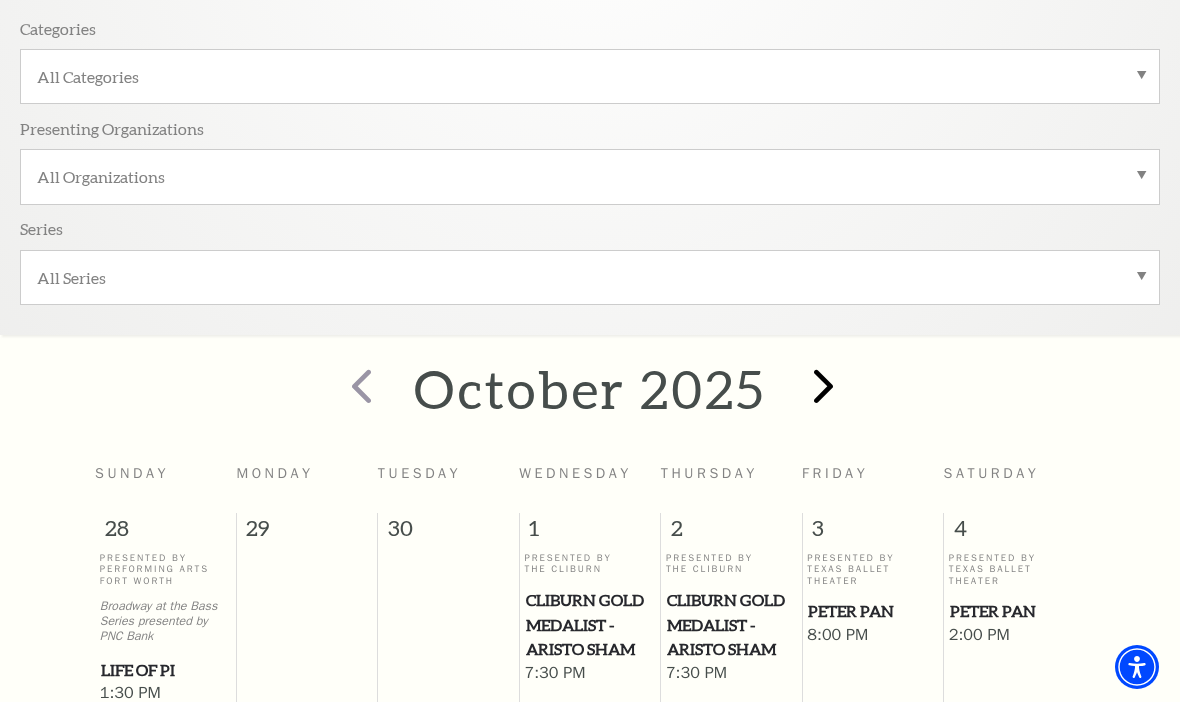 click at bounding box center (823, 385) 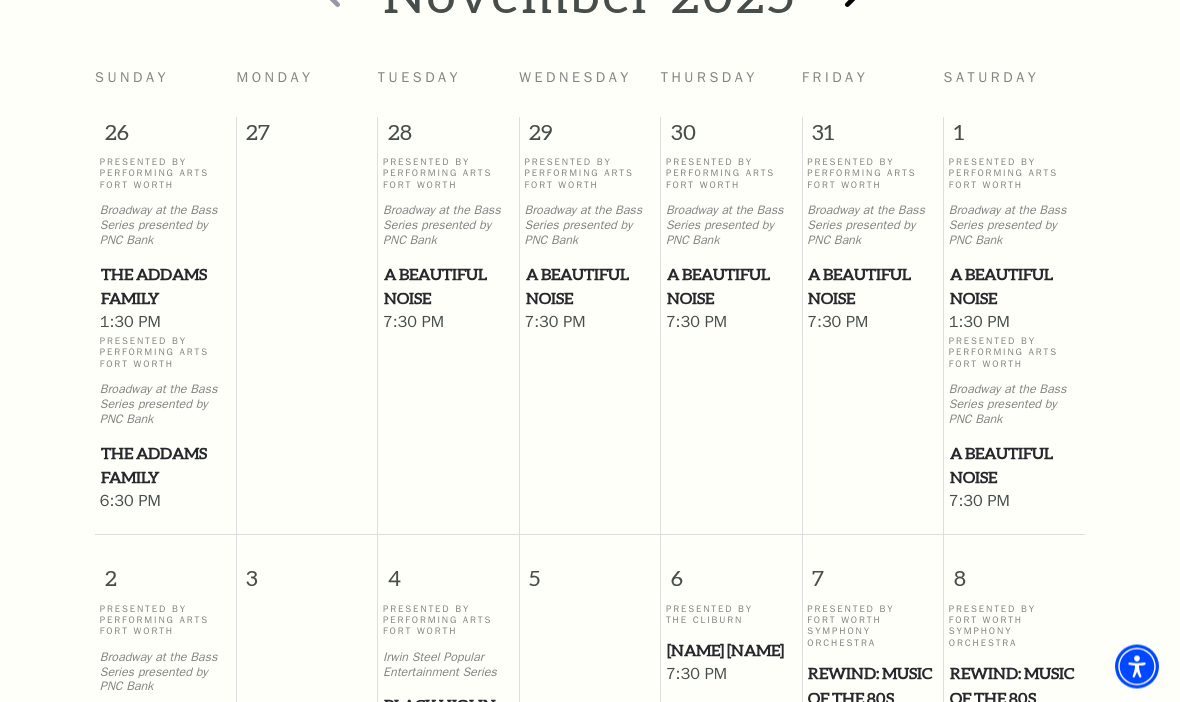scroll, scrollTop: 843, scrollLeft: 0, axis: vertical 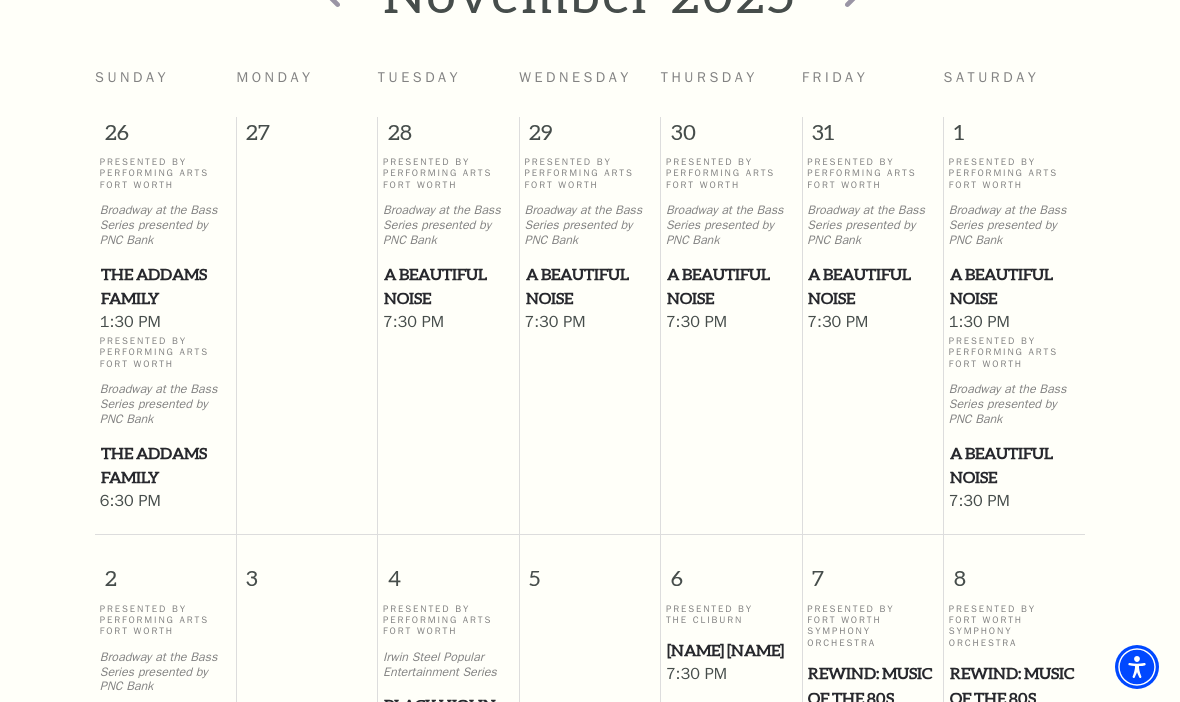 click on "A Beautiful Noise" at bounding box center [590, 286] 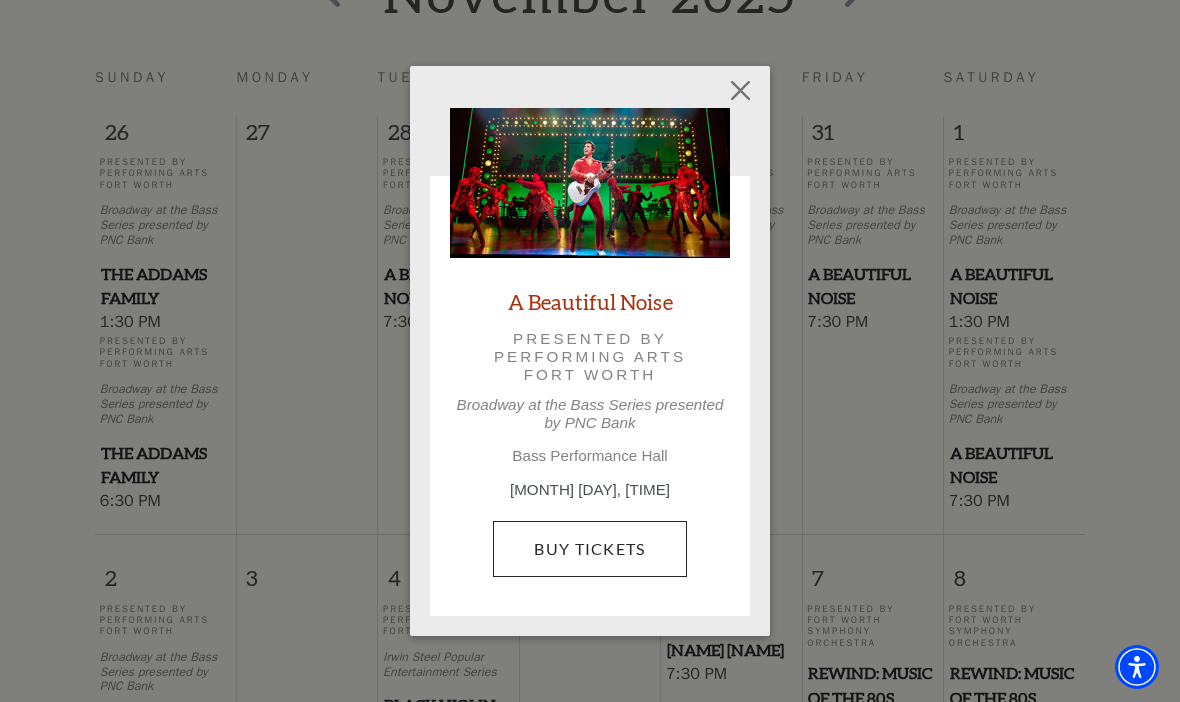 click on "Buy Tickets" at bounding box center (589, 549) 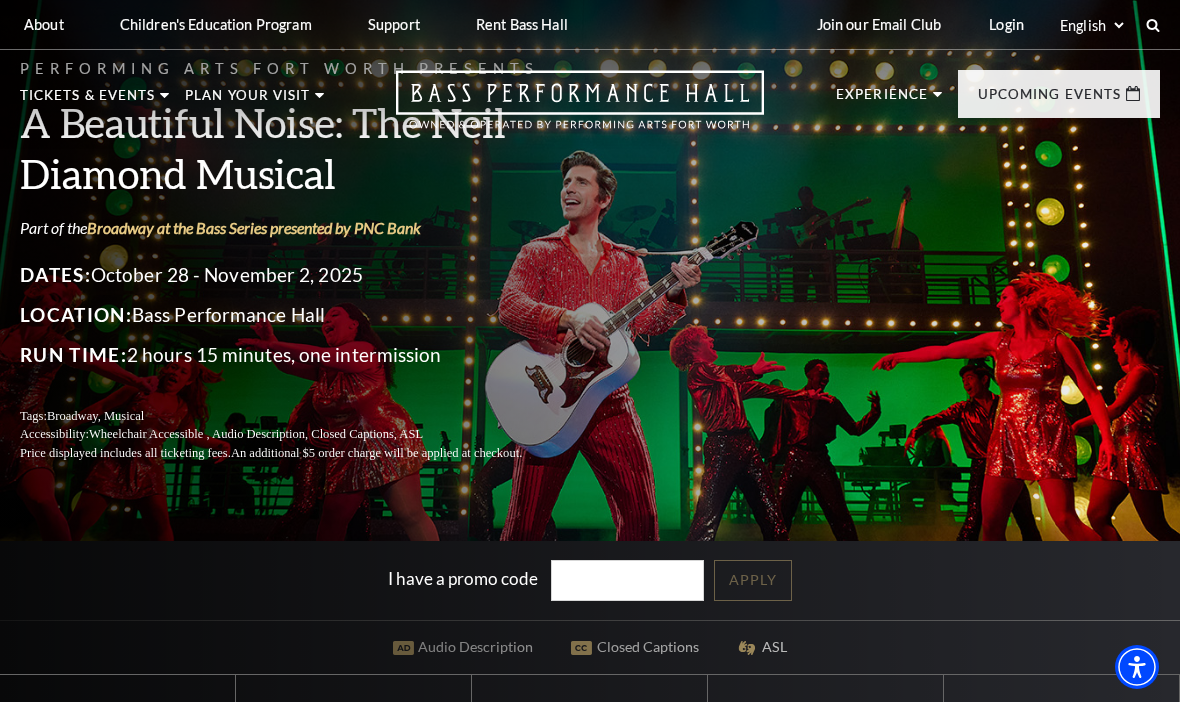 scroll, scrollTop: 0, scrollLeft: 0, axis: both 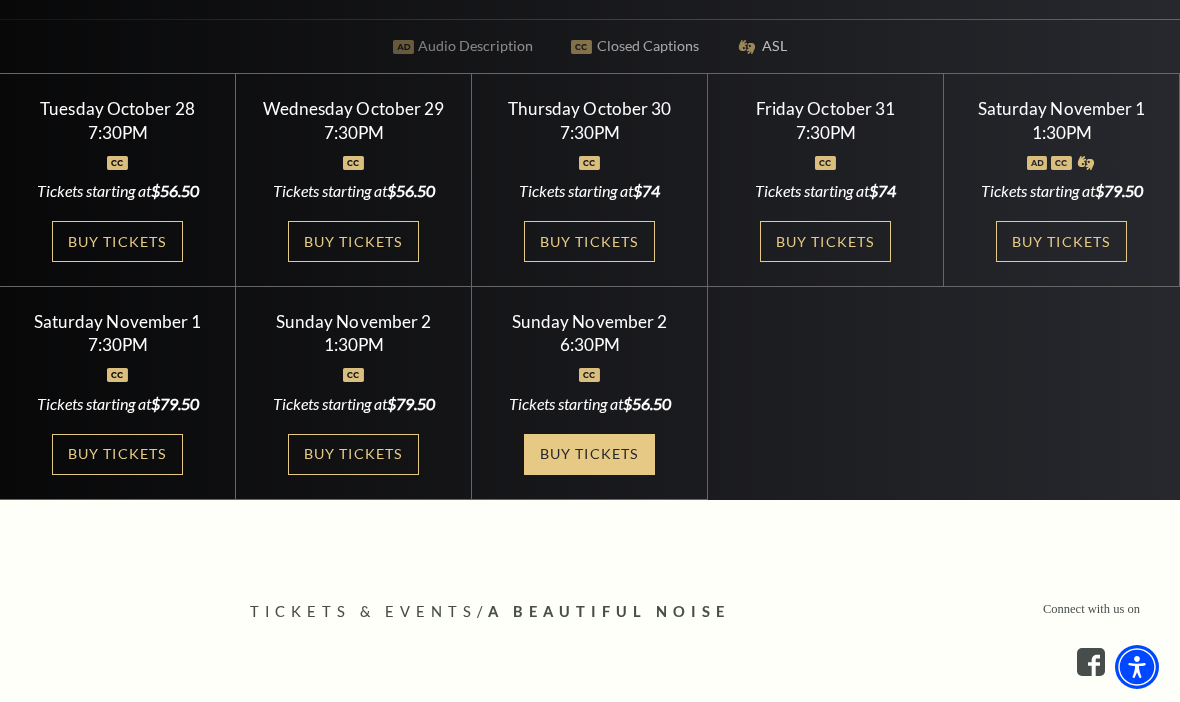 click on "Buy Tickets" at bounding box center (589, 454) 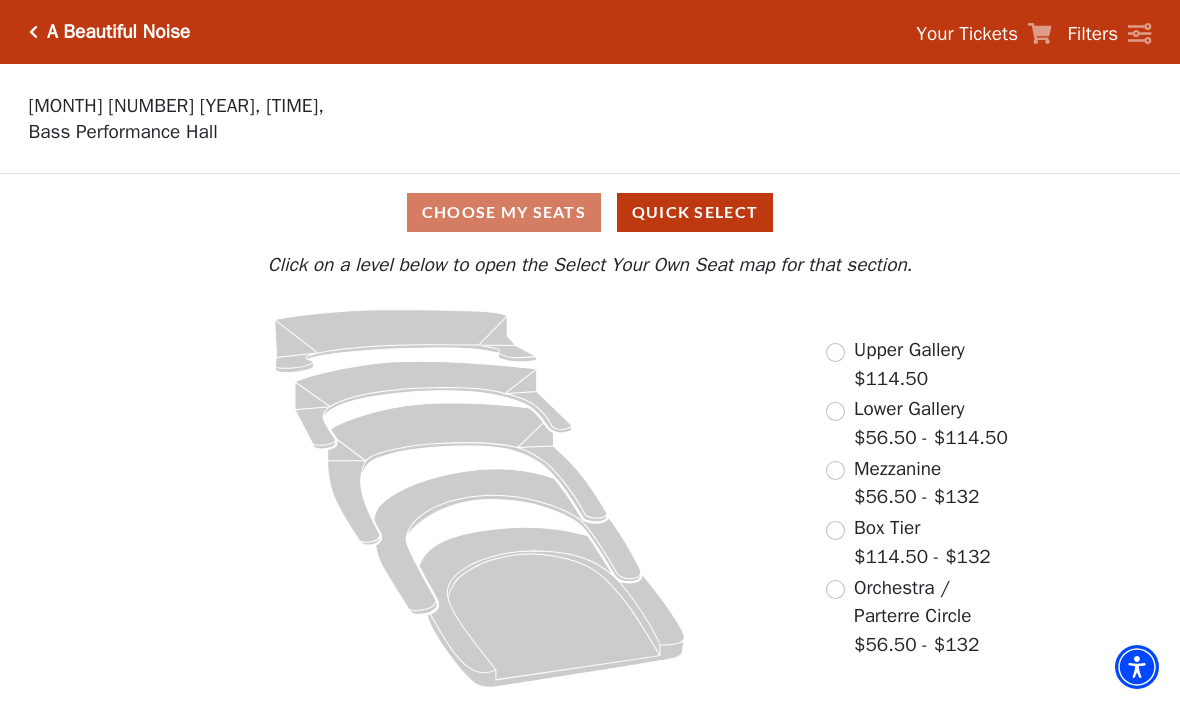 scroll, scrollTop: 0, scrollLeft: 0, axis: both 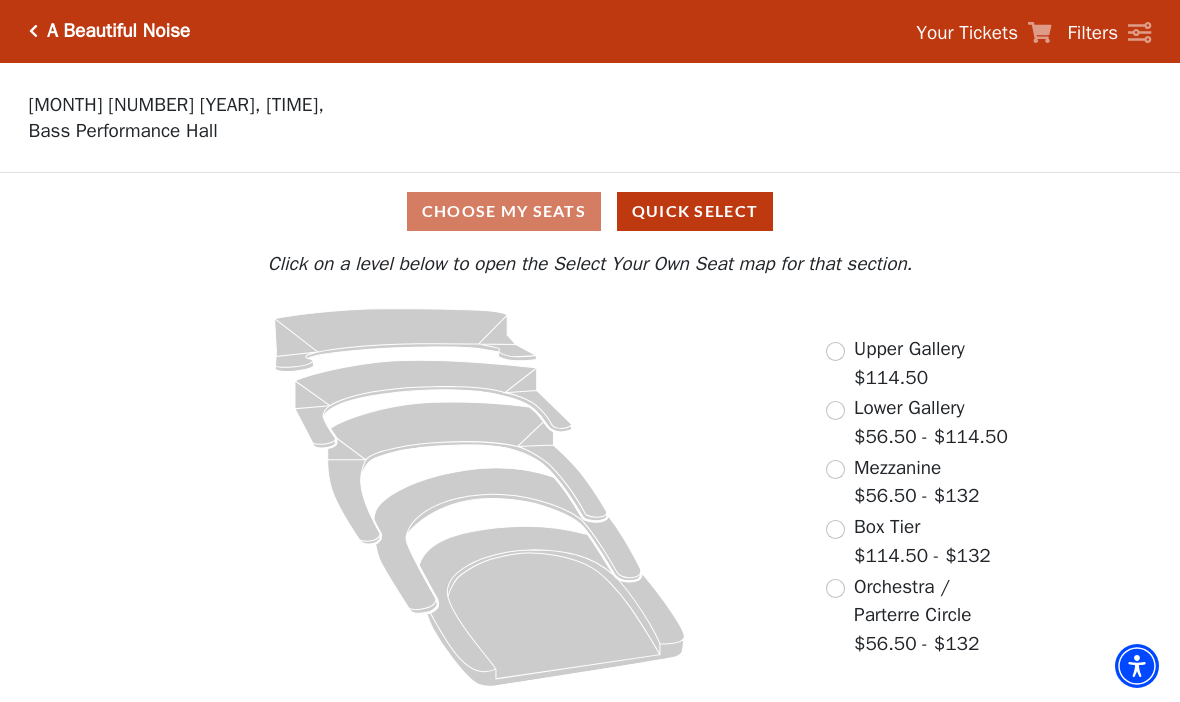 click on "Choose My Seats
Quick Select" at bounding box center (590, 212) 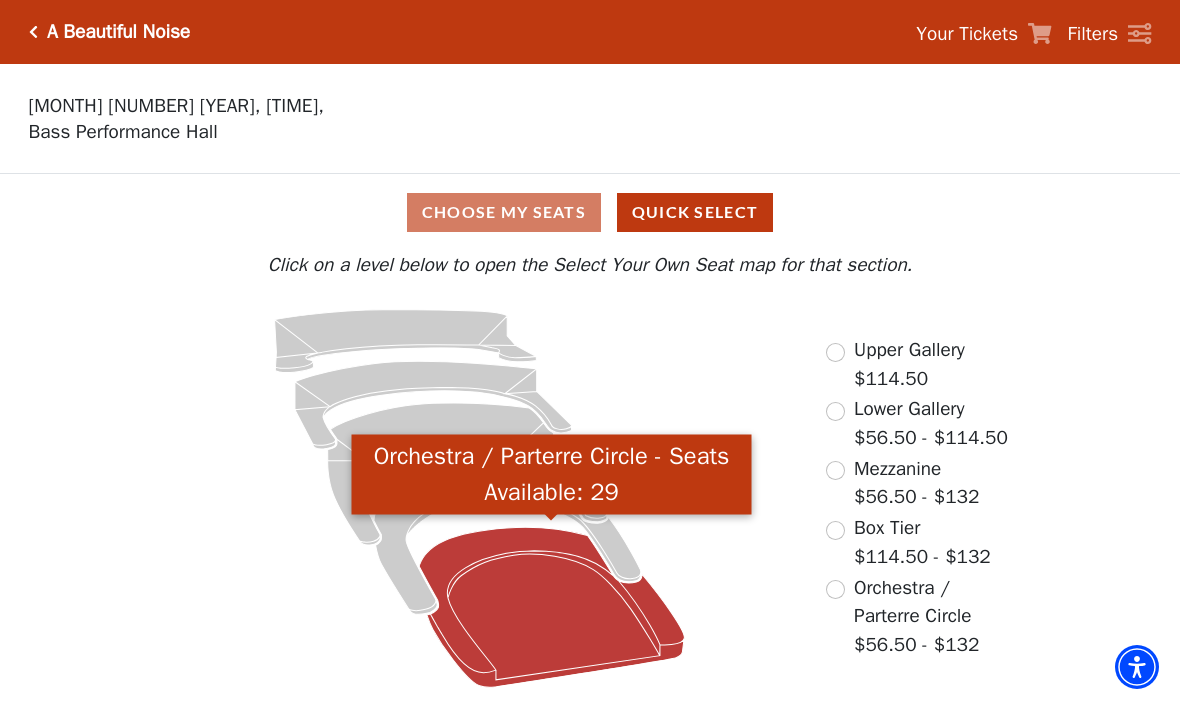 click 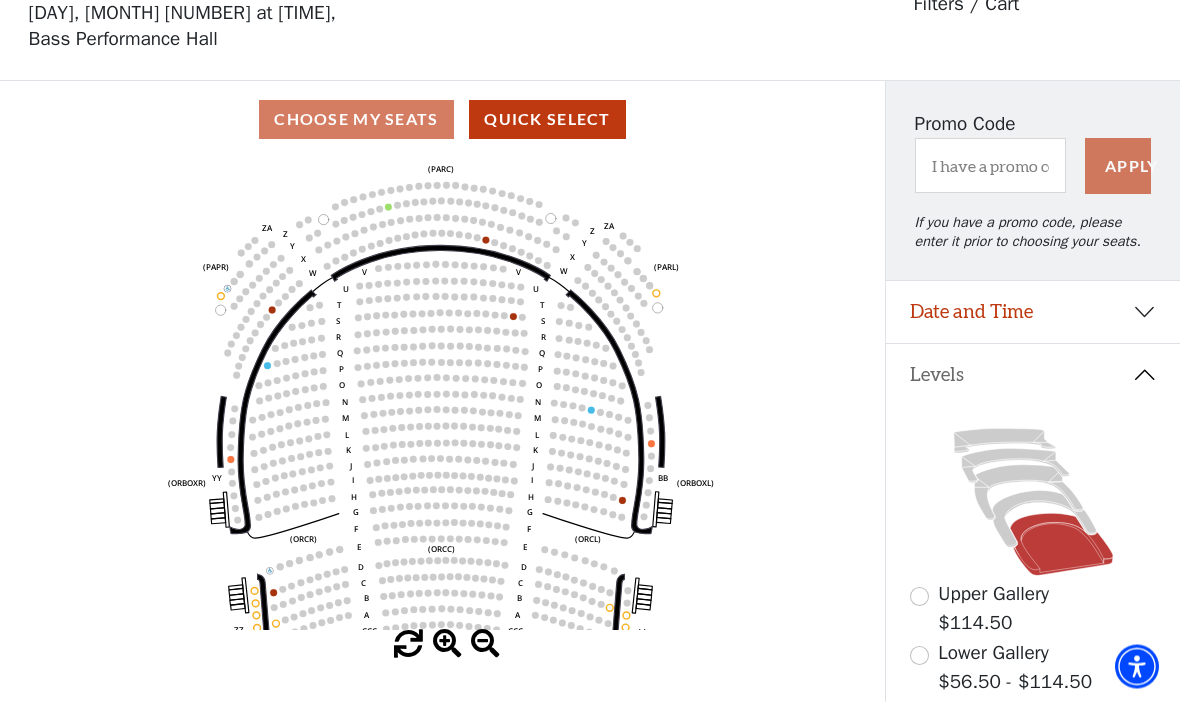 scroll, scrollTop: 93, scrollLeft: 0, axis: vertical 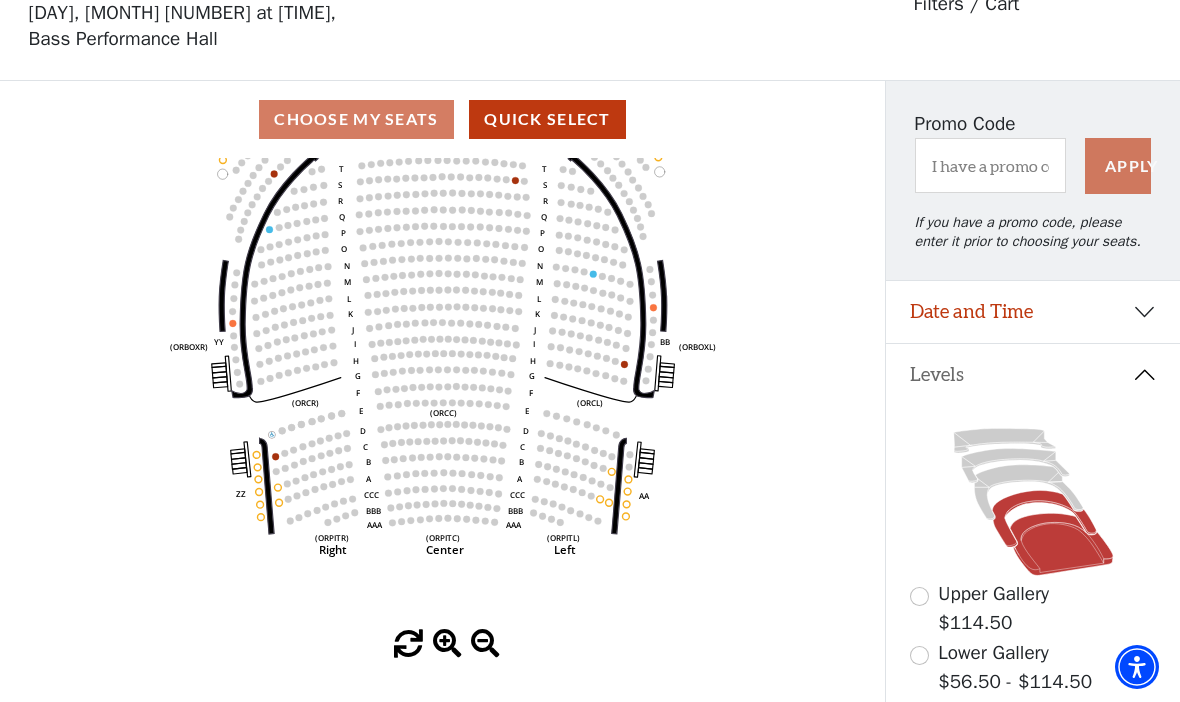 click 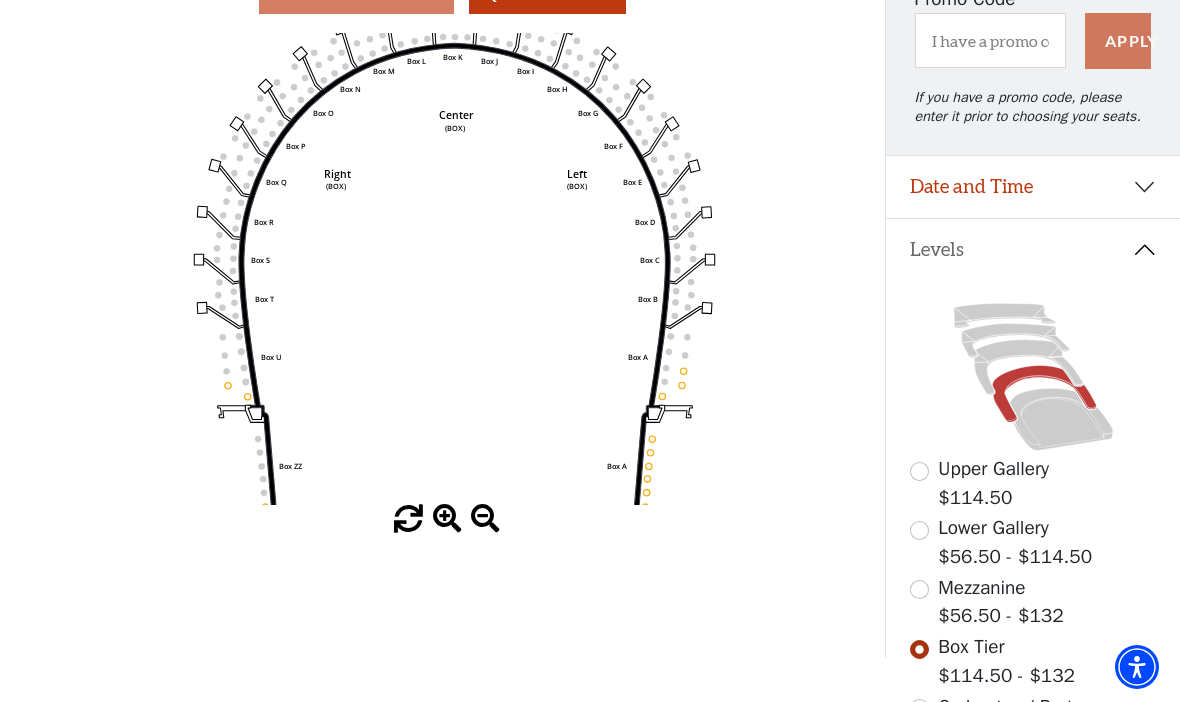 scroll, scrollTop: 216, scrollLeft: 0, axis: vertical 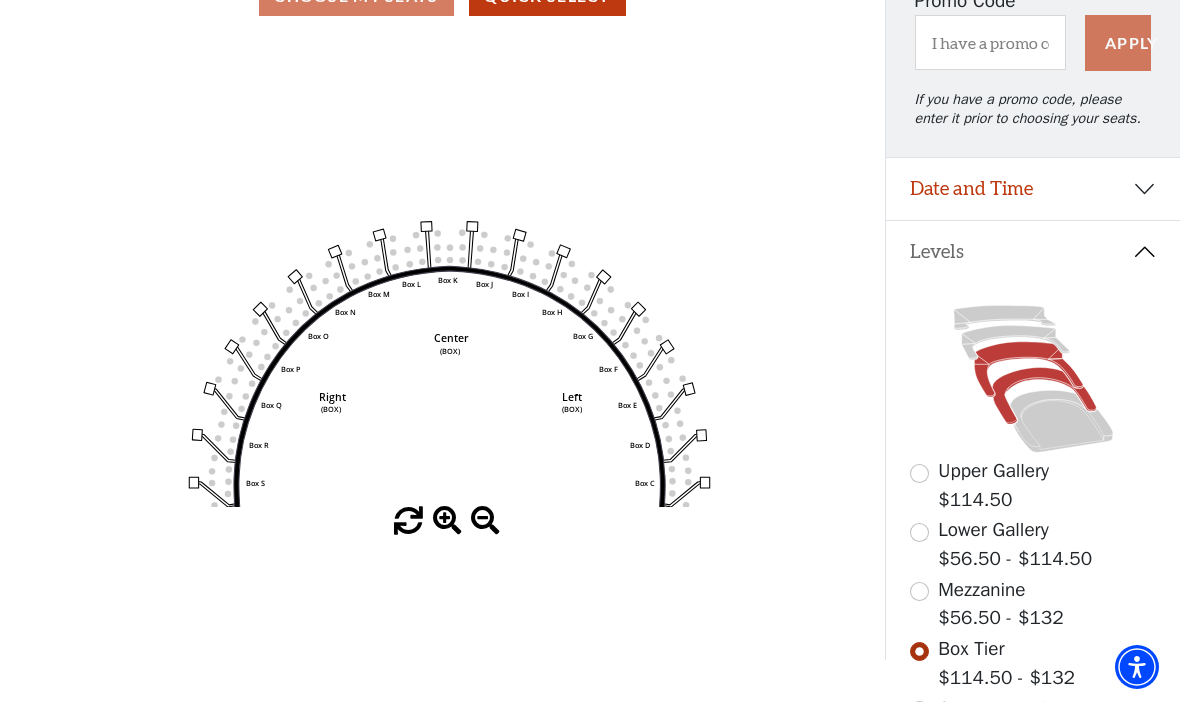 click 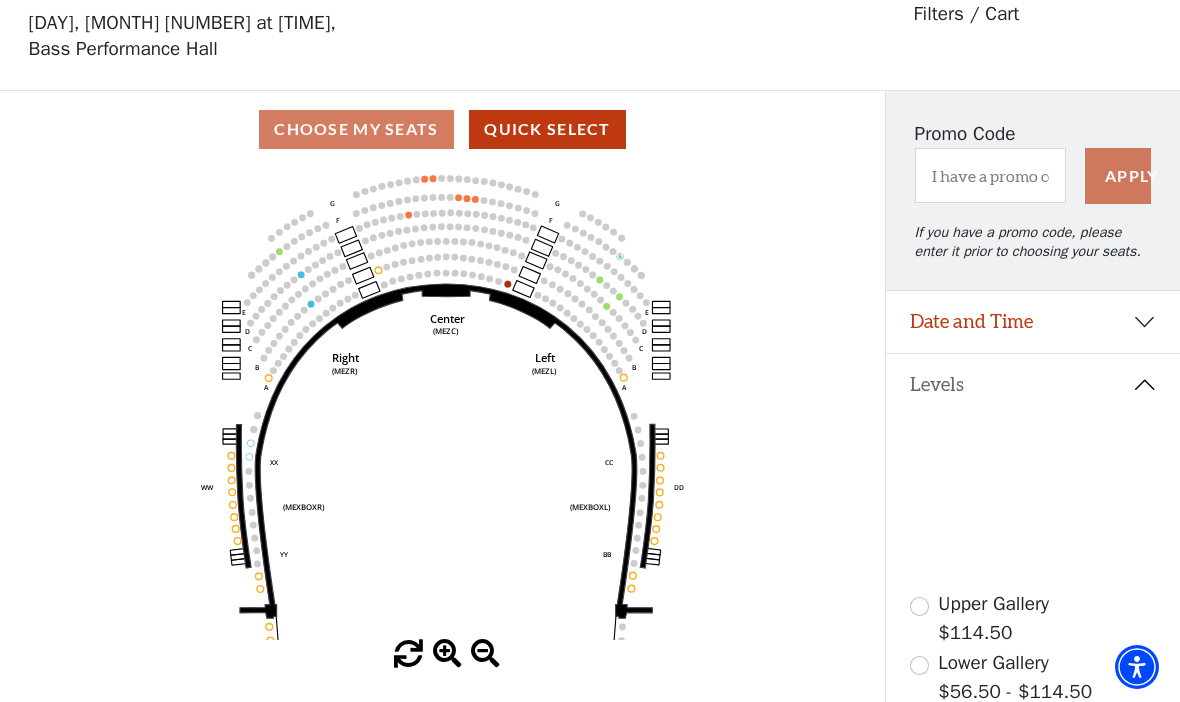scroll, scrollTop: 82, scrollLeft: 0, axis: vertical 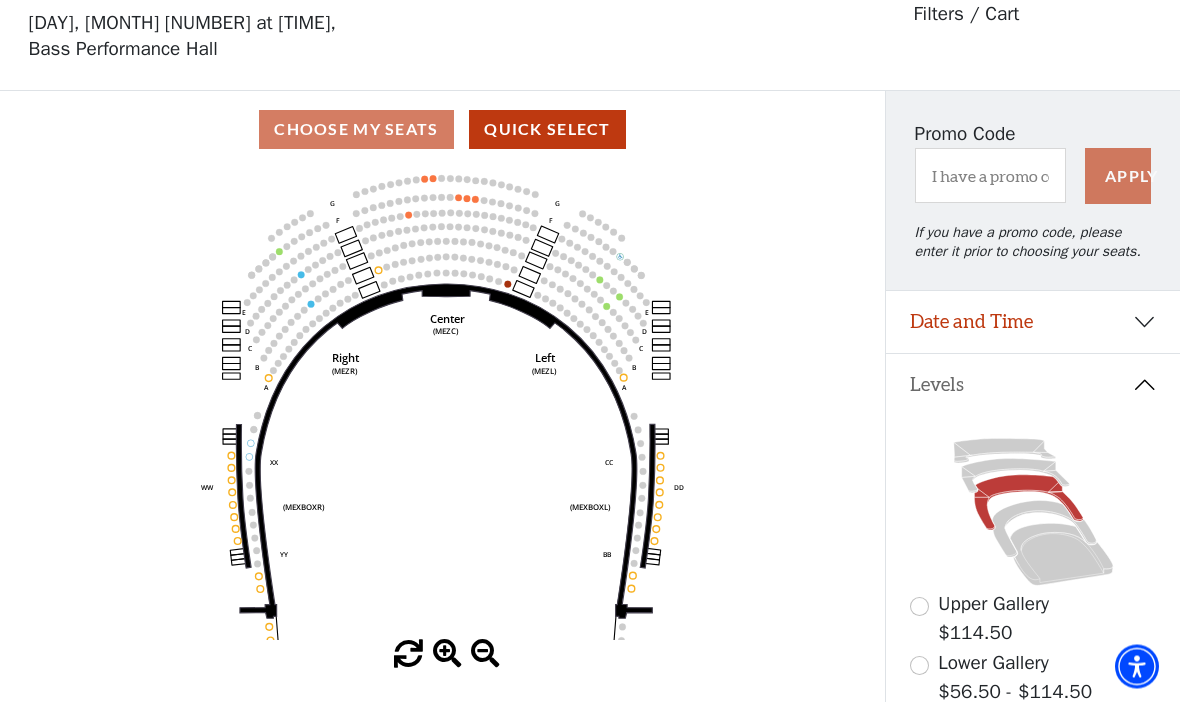 click 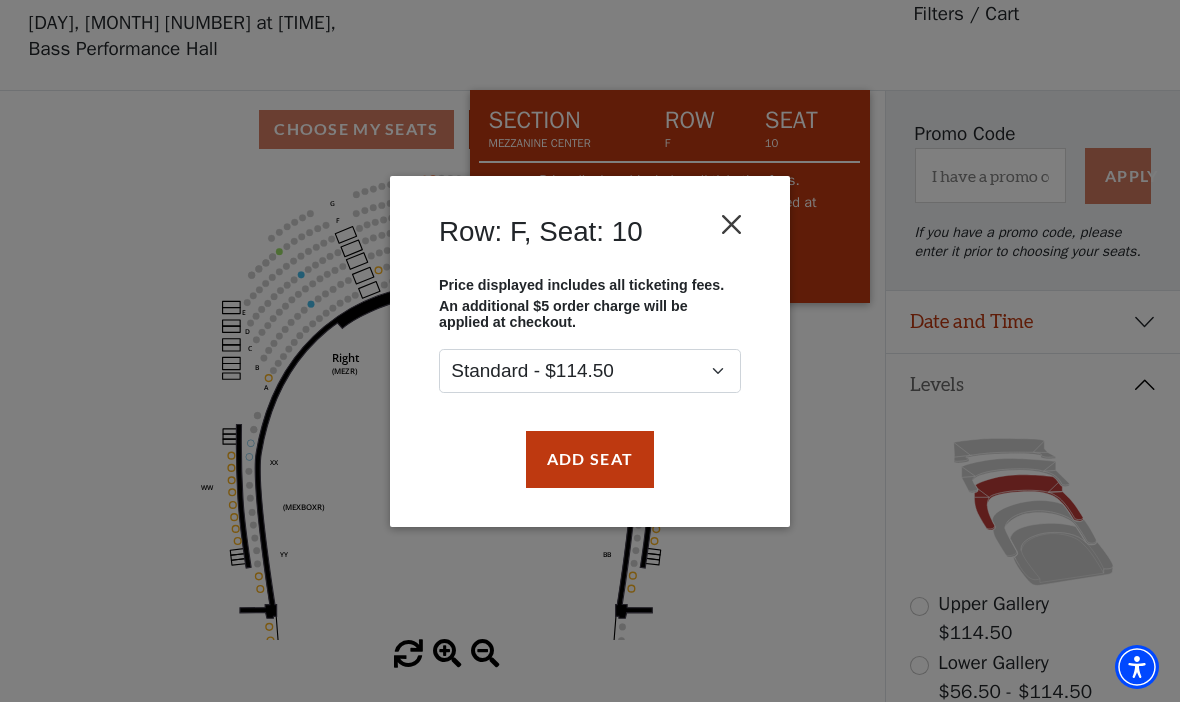 click at bounding box center (732, 224) 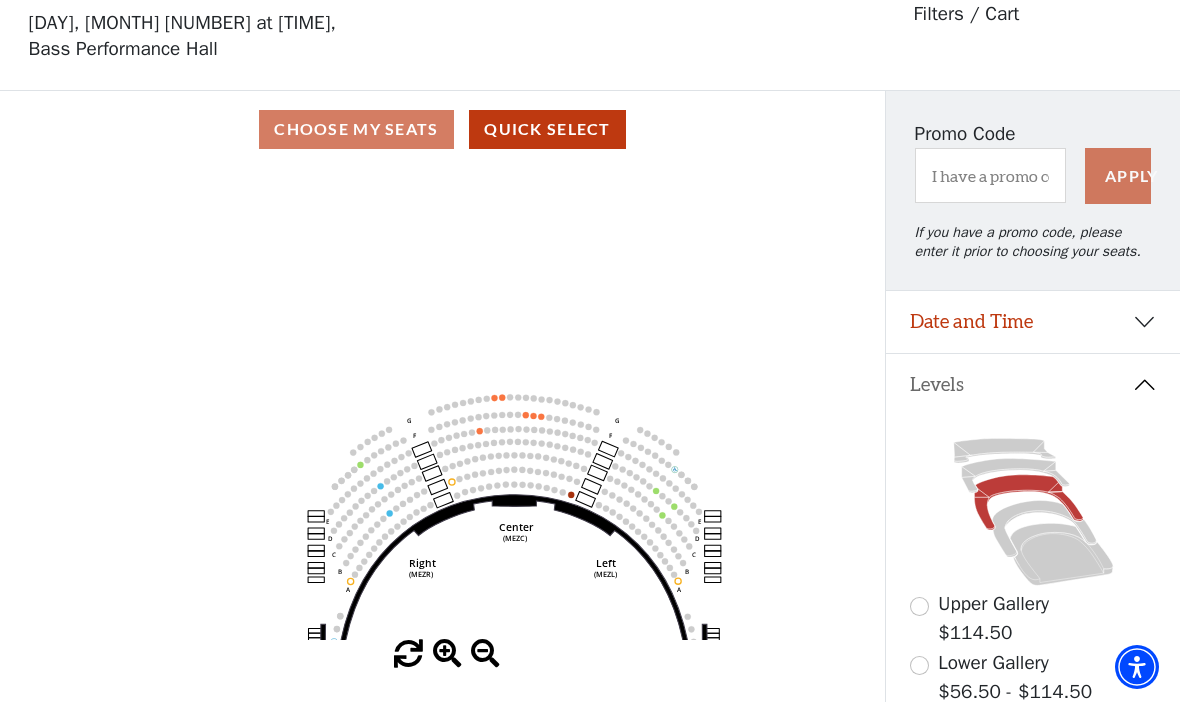 click 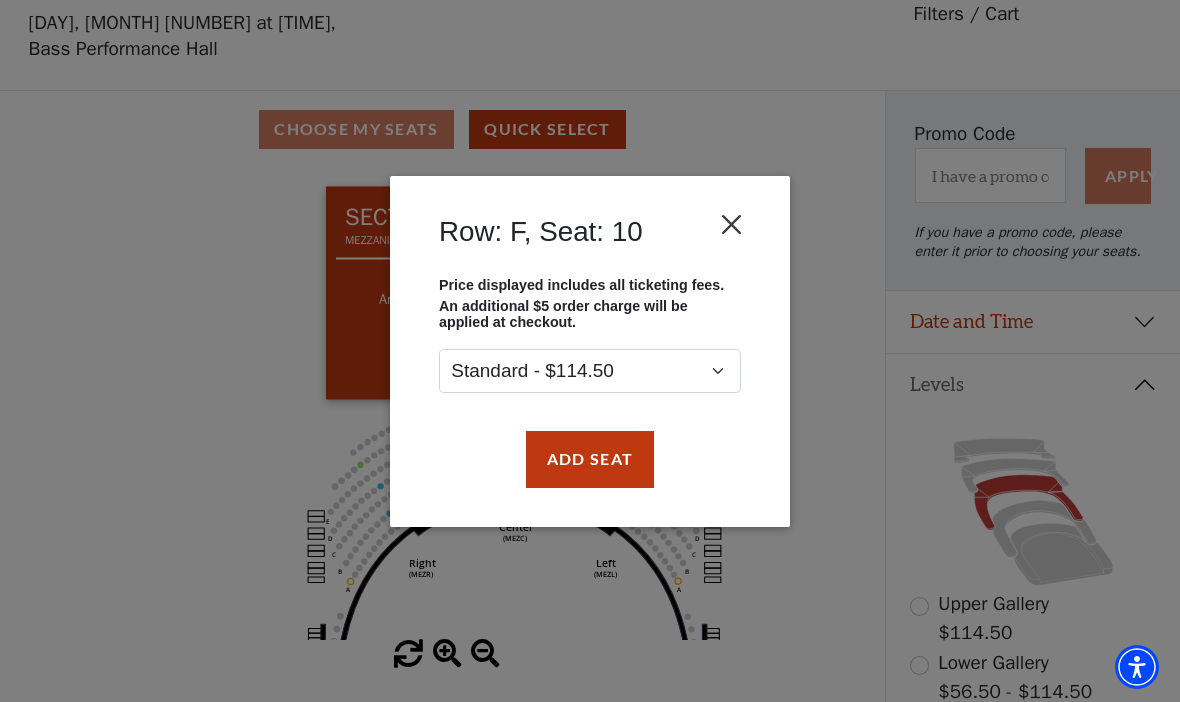 click at bounding box center (732, 224) 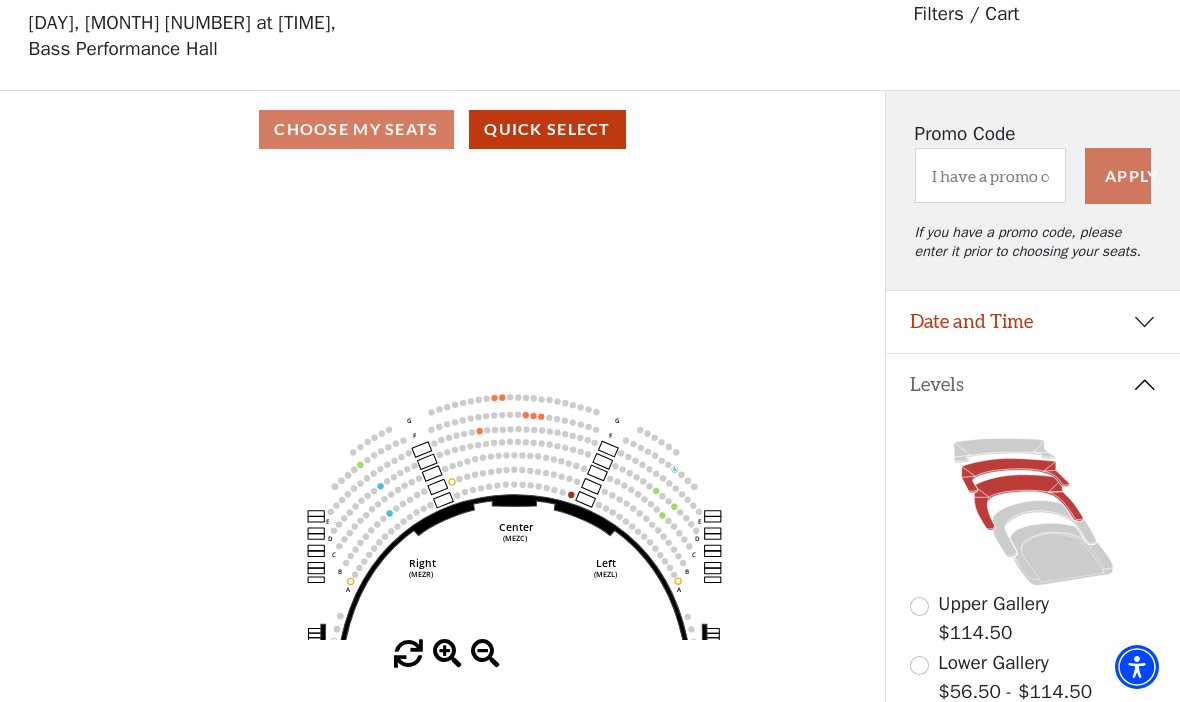 click 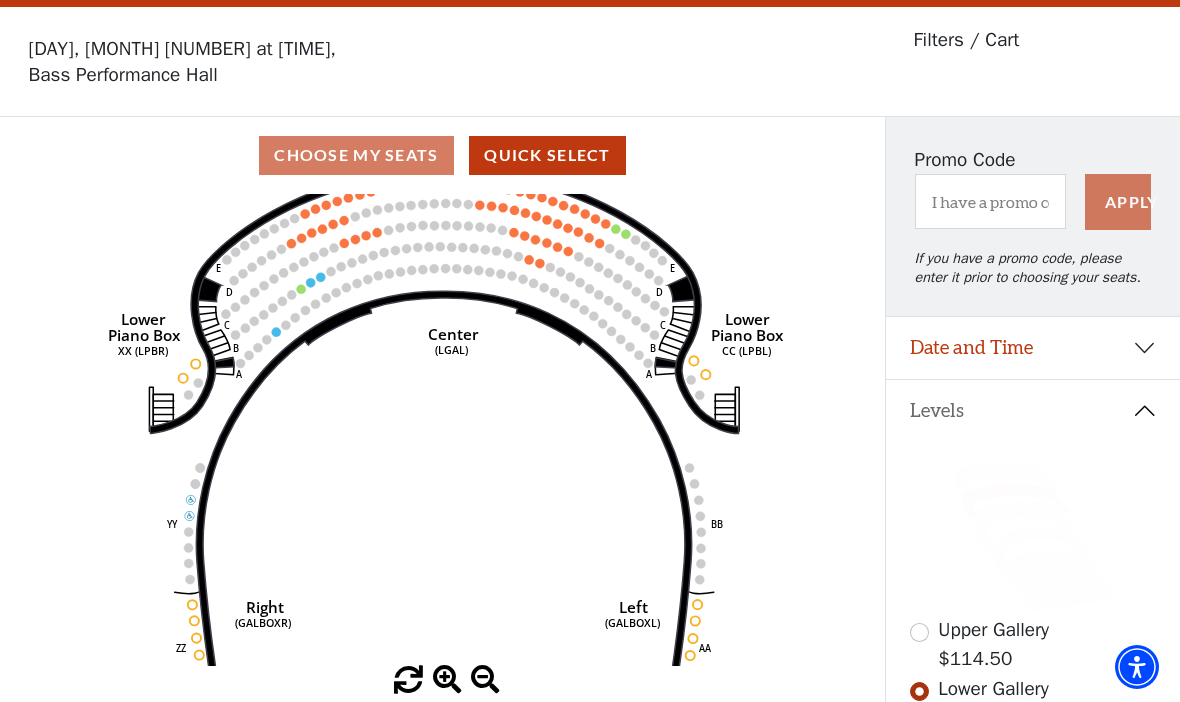 scroll, scrollTop: 55, scrollLeft: 0, axis: vertical 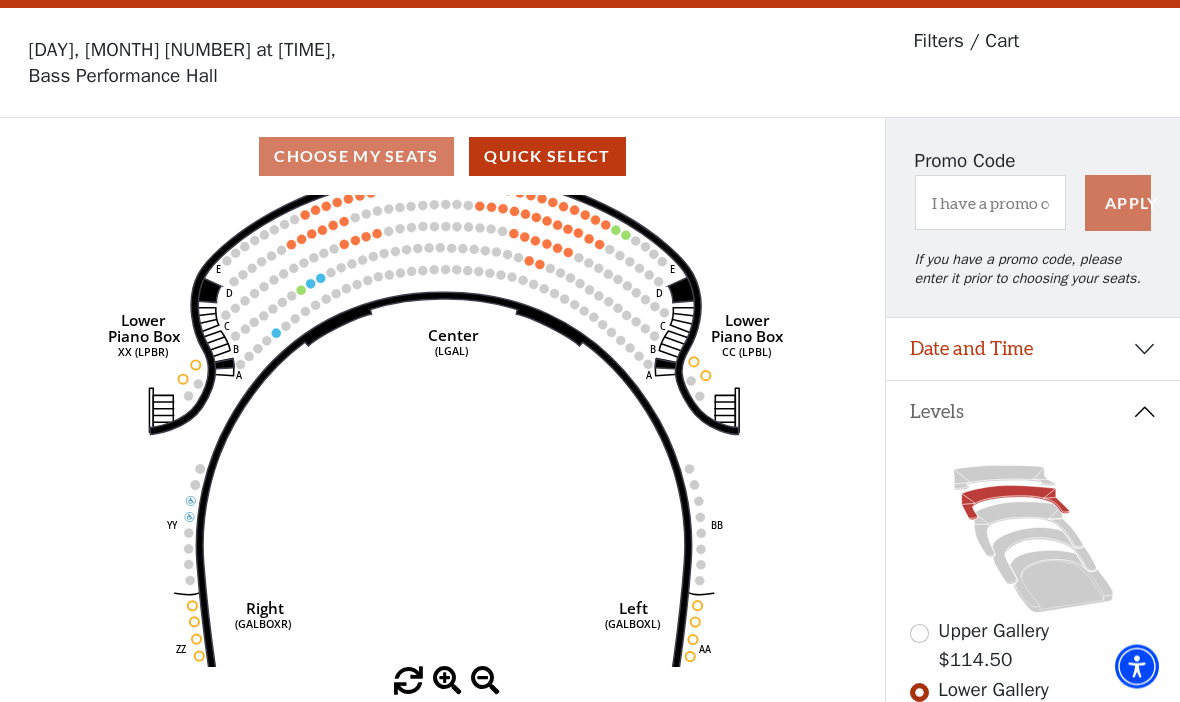 click 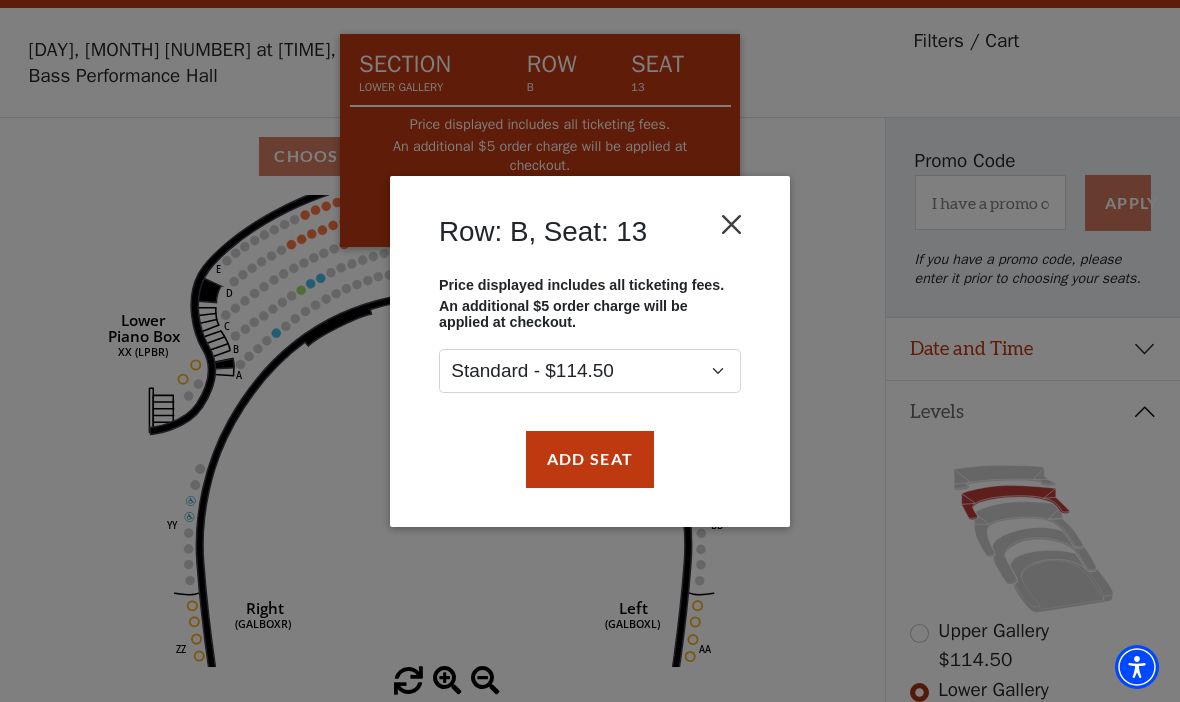 click at bounding box center [732, 224] 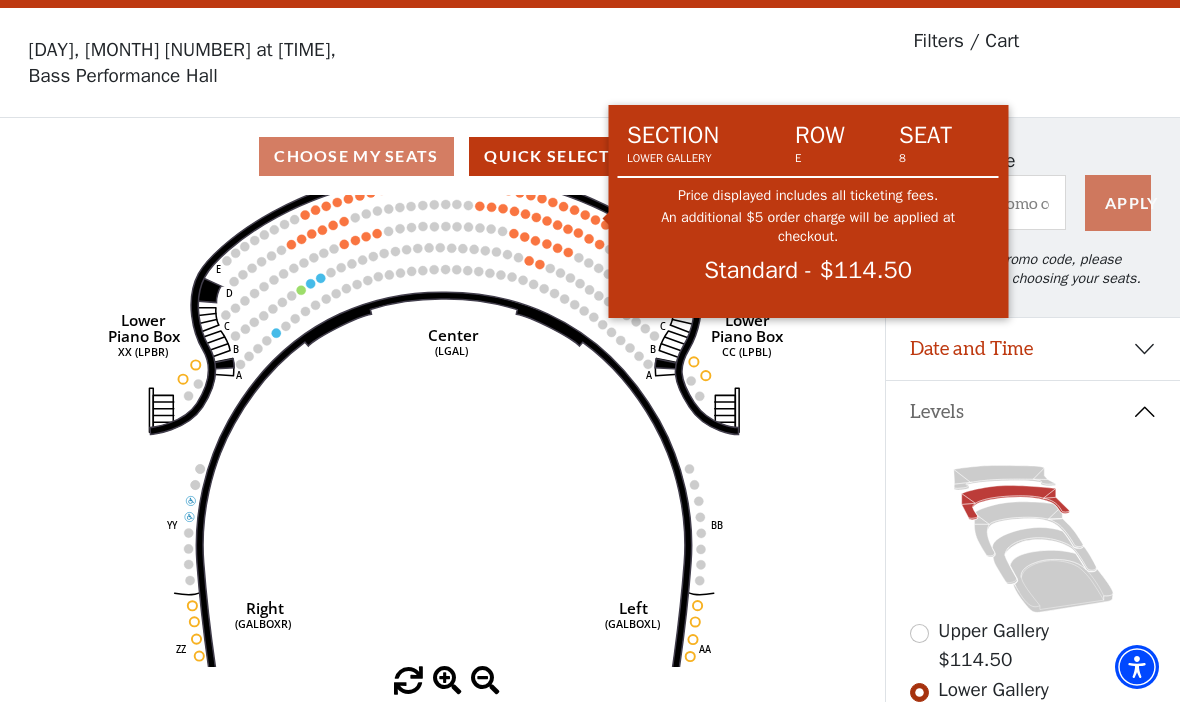 click 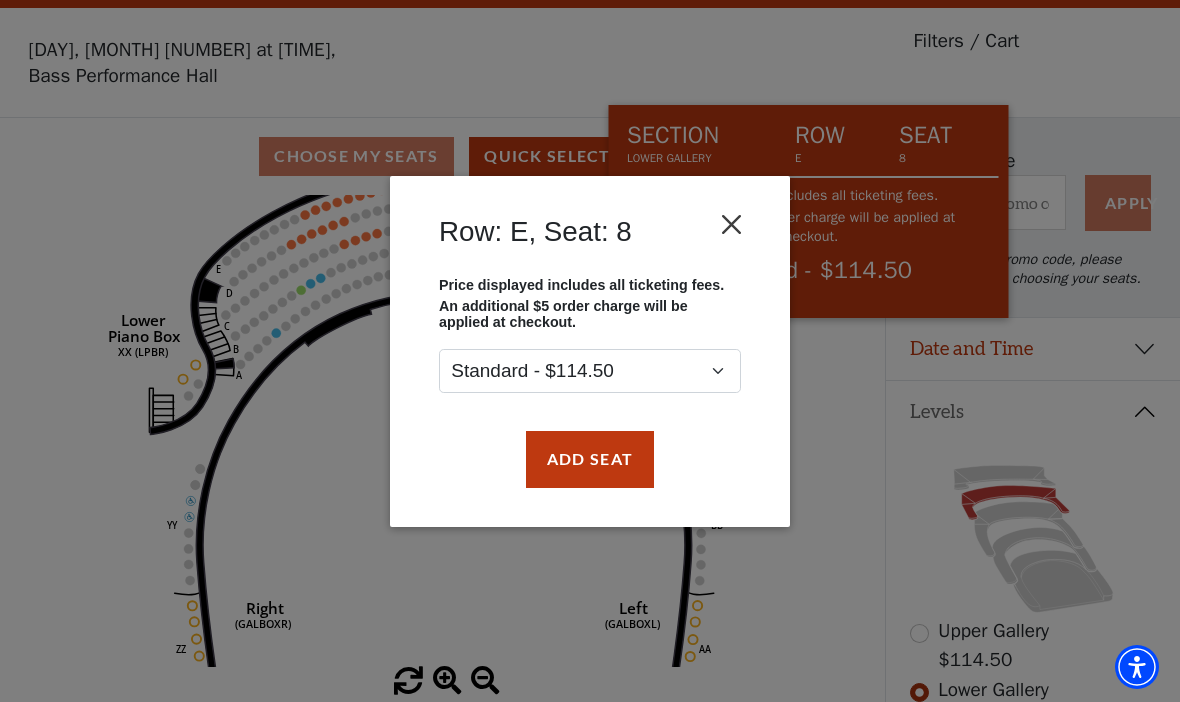 click at bounding box center [732, 224] 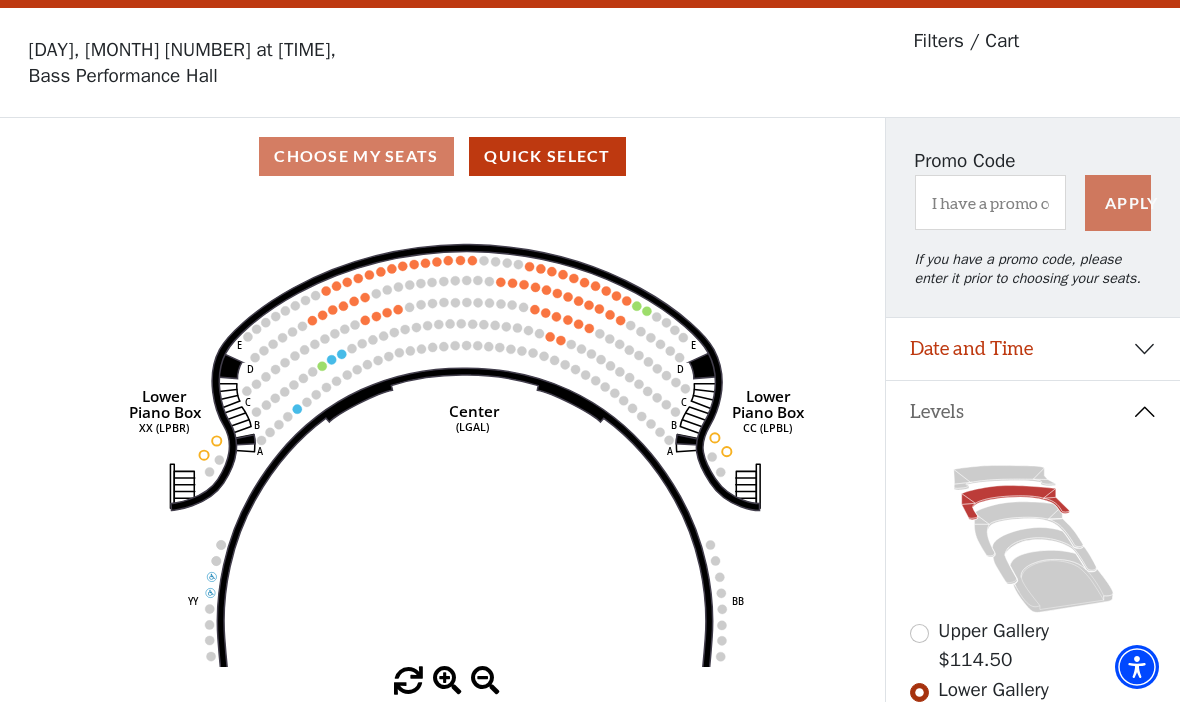 click 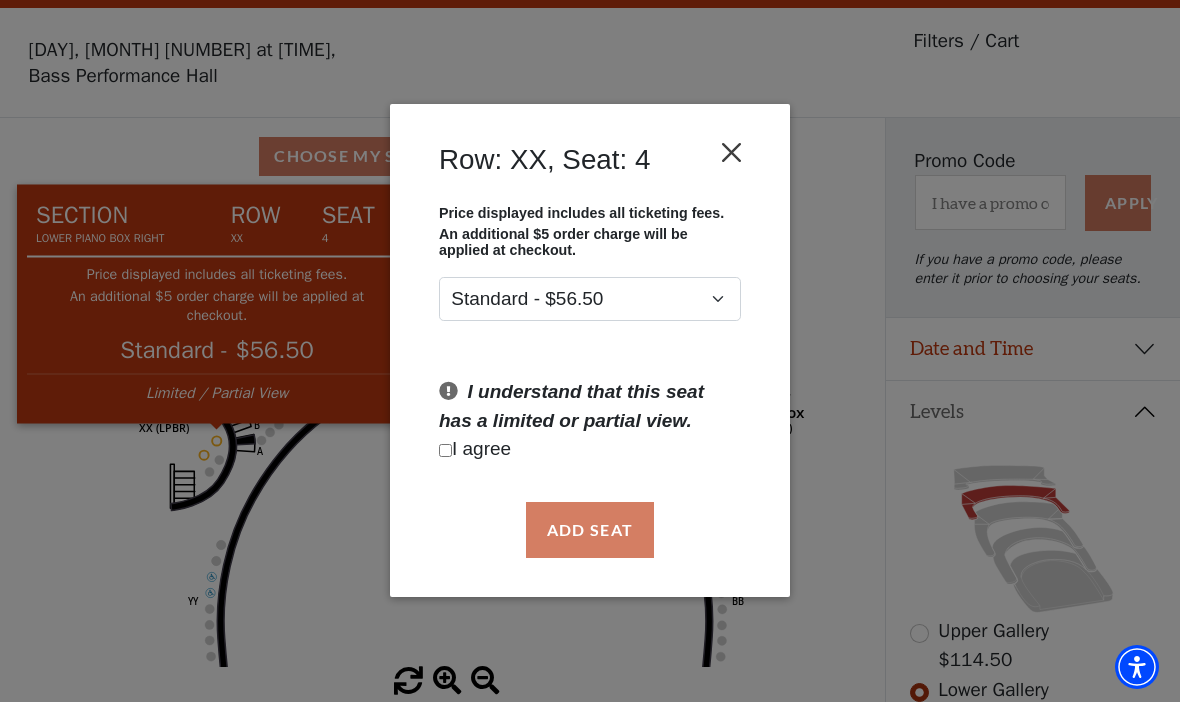 click at bounding box center [732, 153] 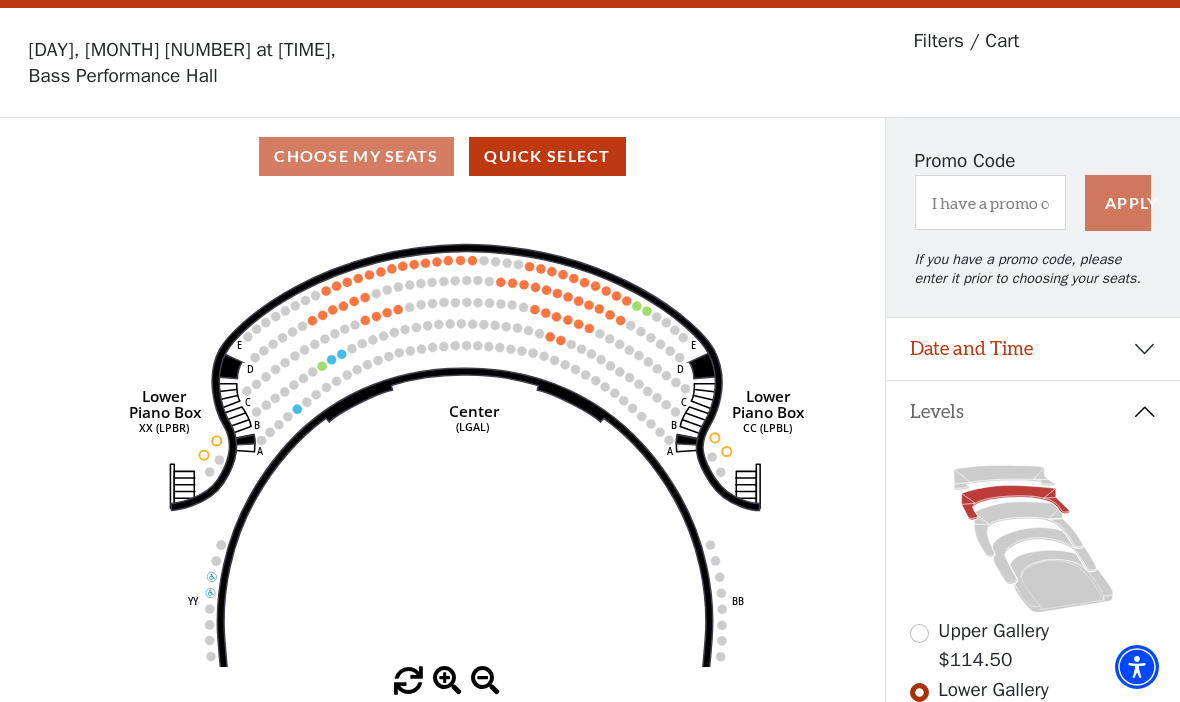 click 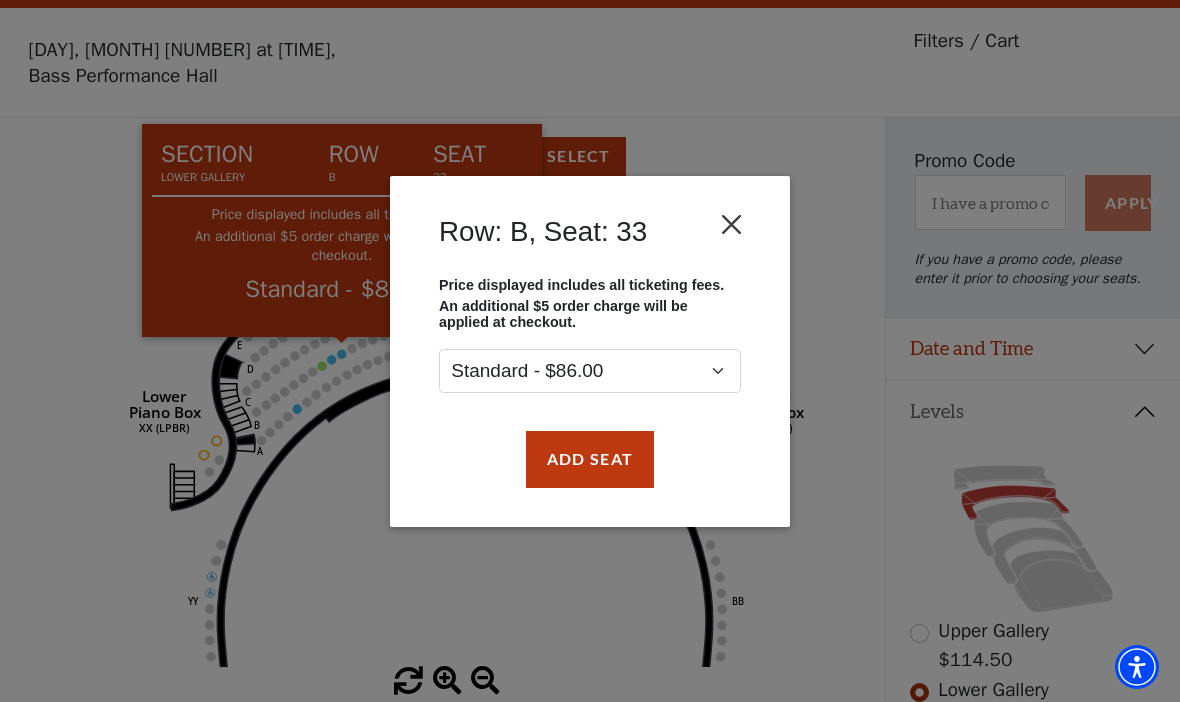 click at bounding box center [732, 224] 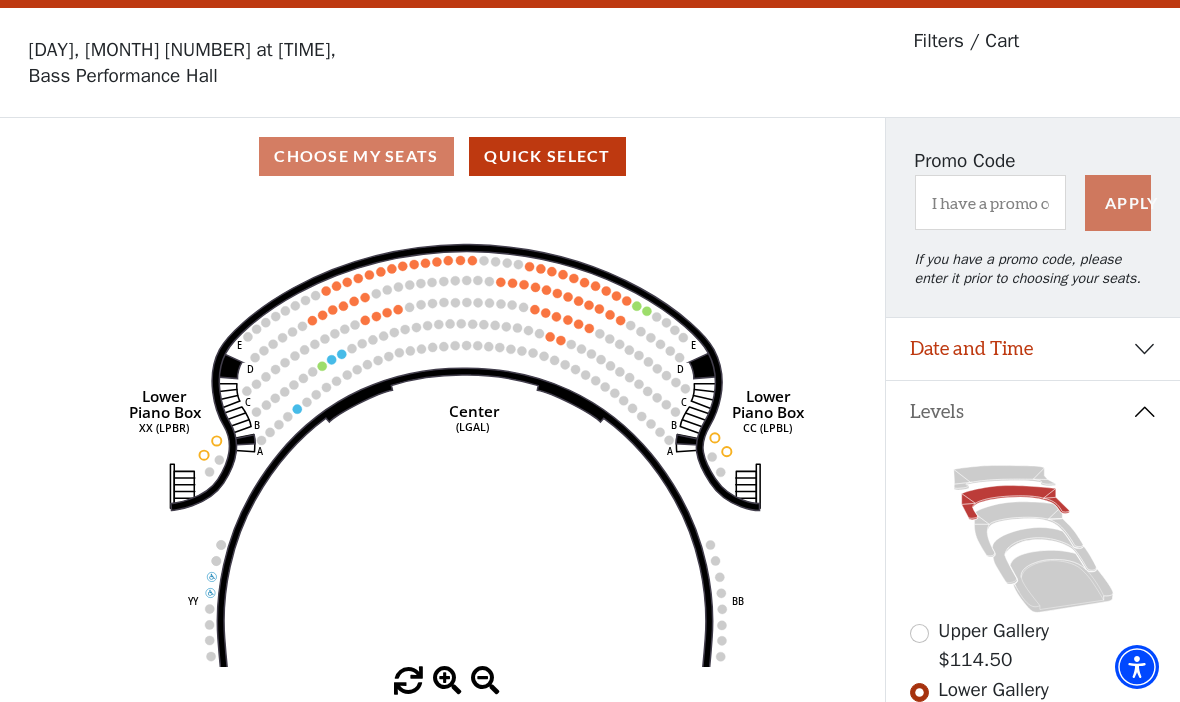 click 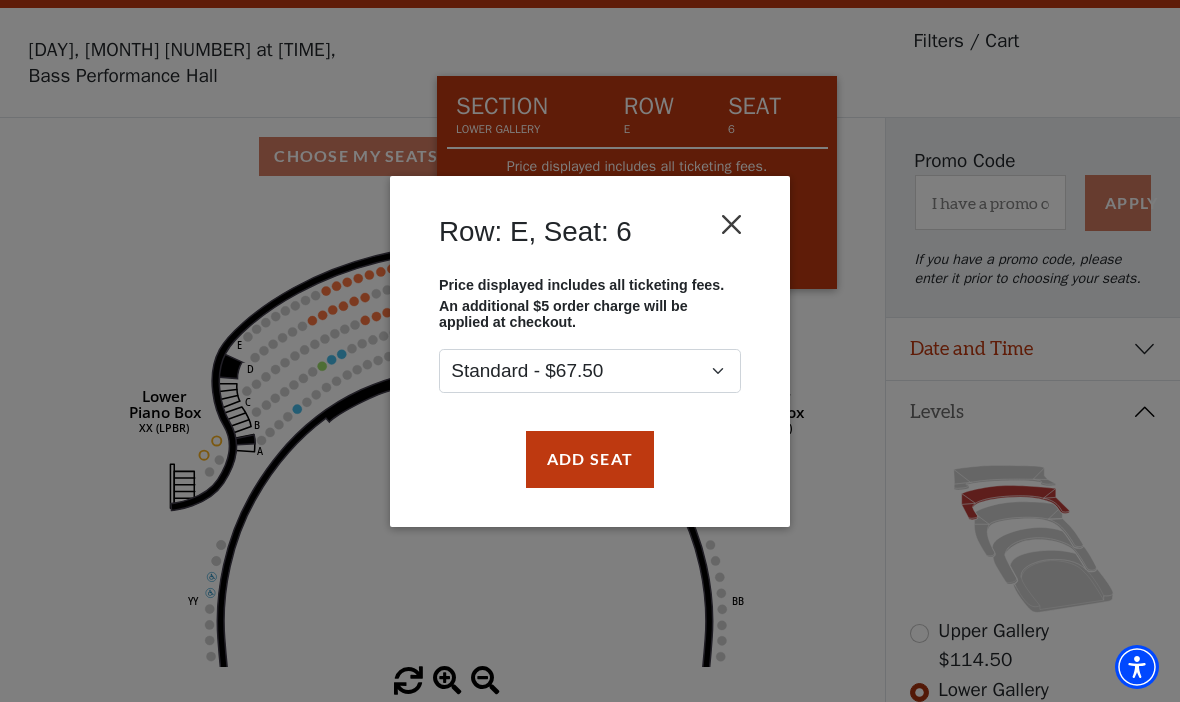 click at bounding box center [732, 224] 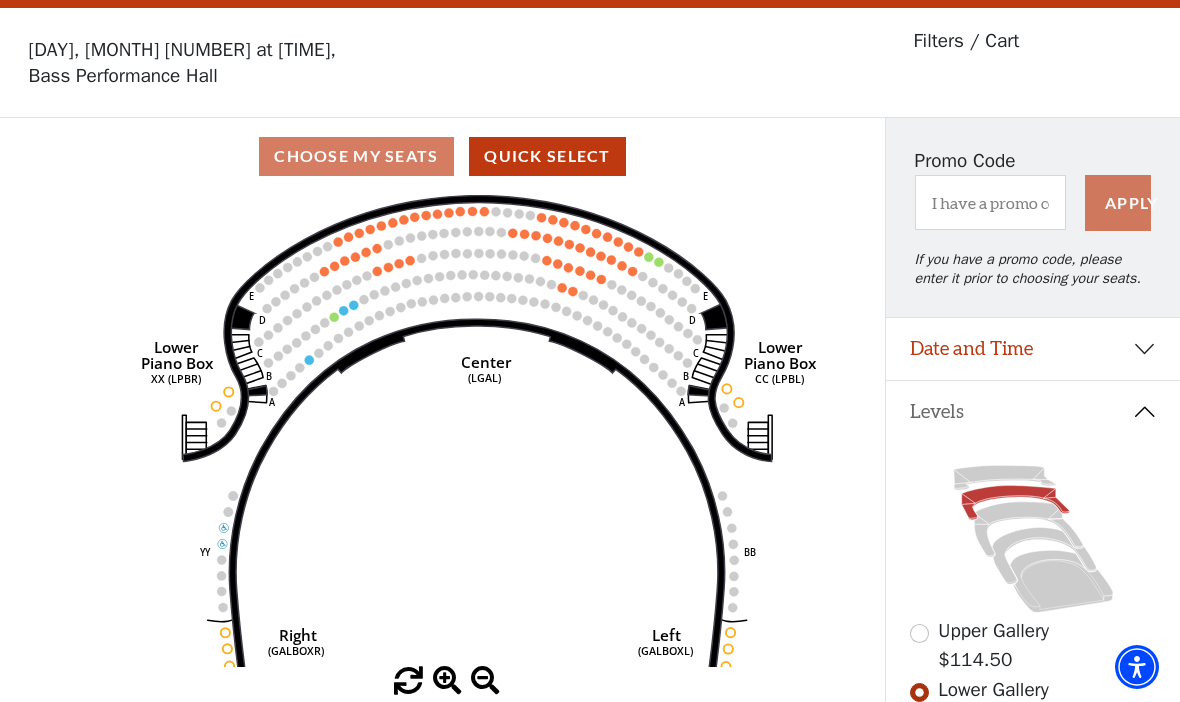 click at bounding box center [919, 633] 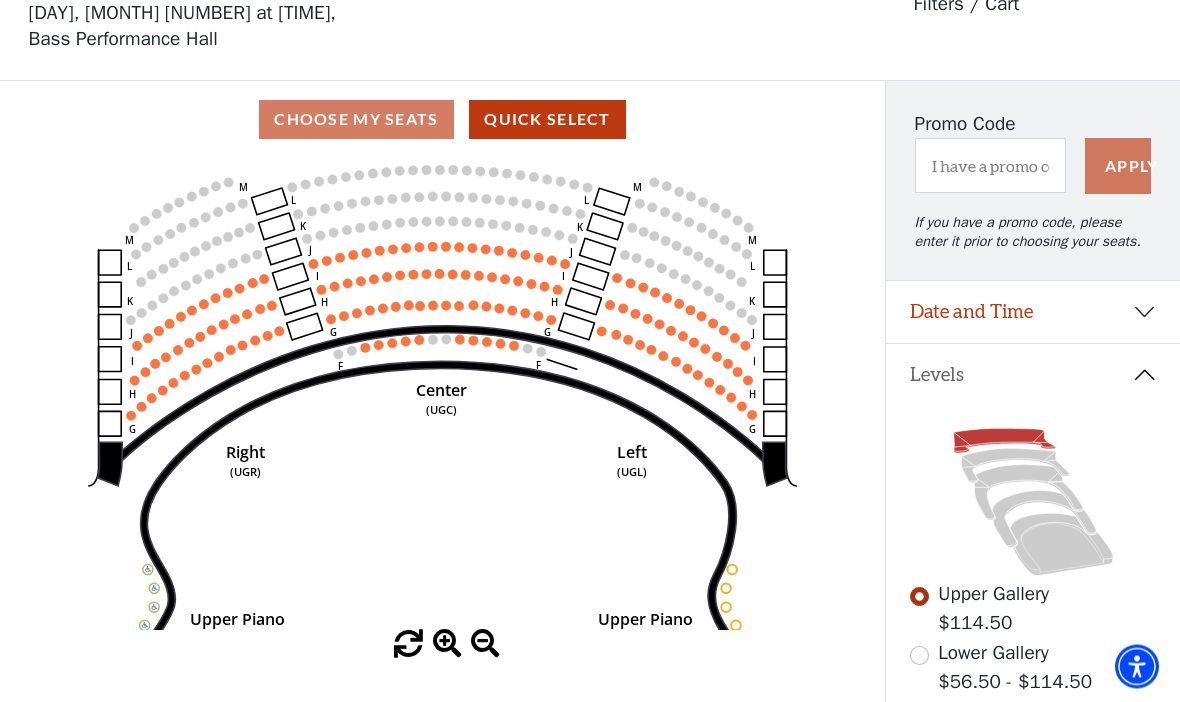 scroll, scrollTop: 93, scrollLeft: 0, axis: vertical 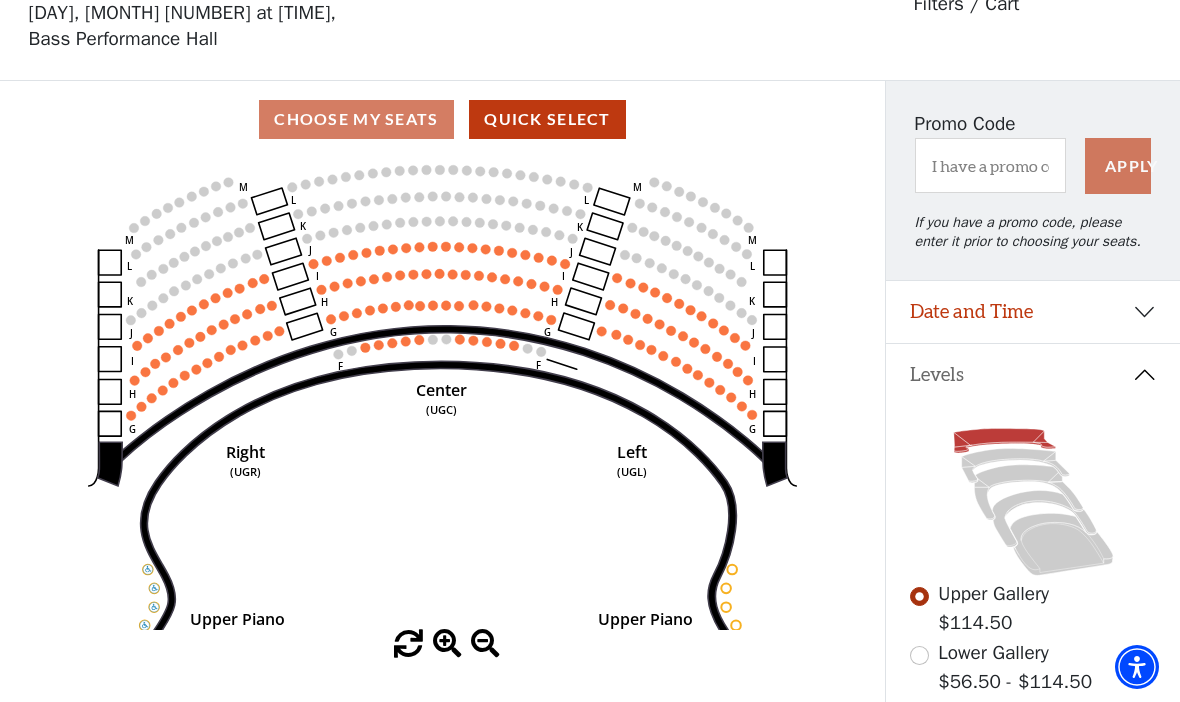 click 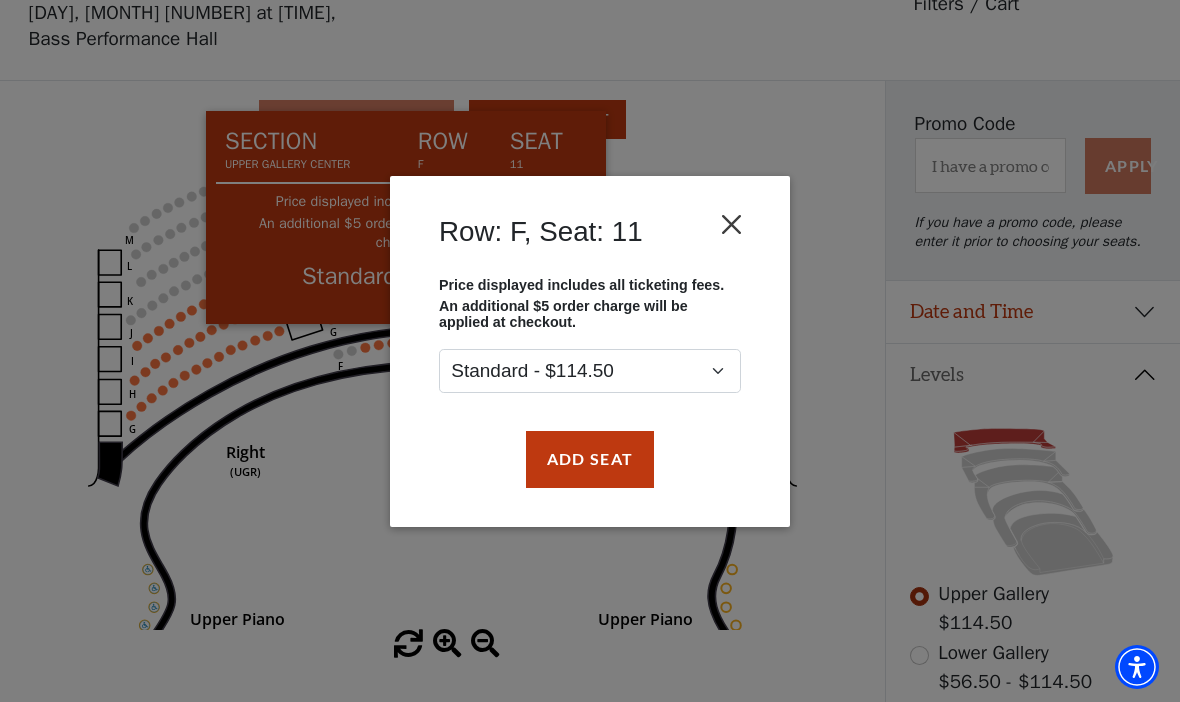 click at bounding box center [732, 224] 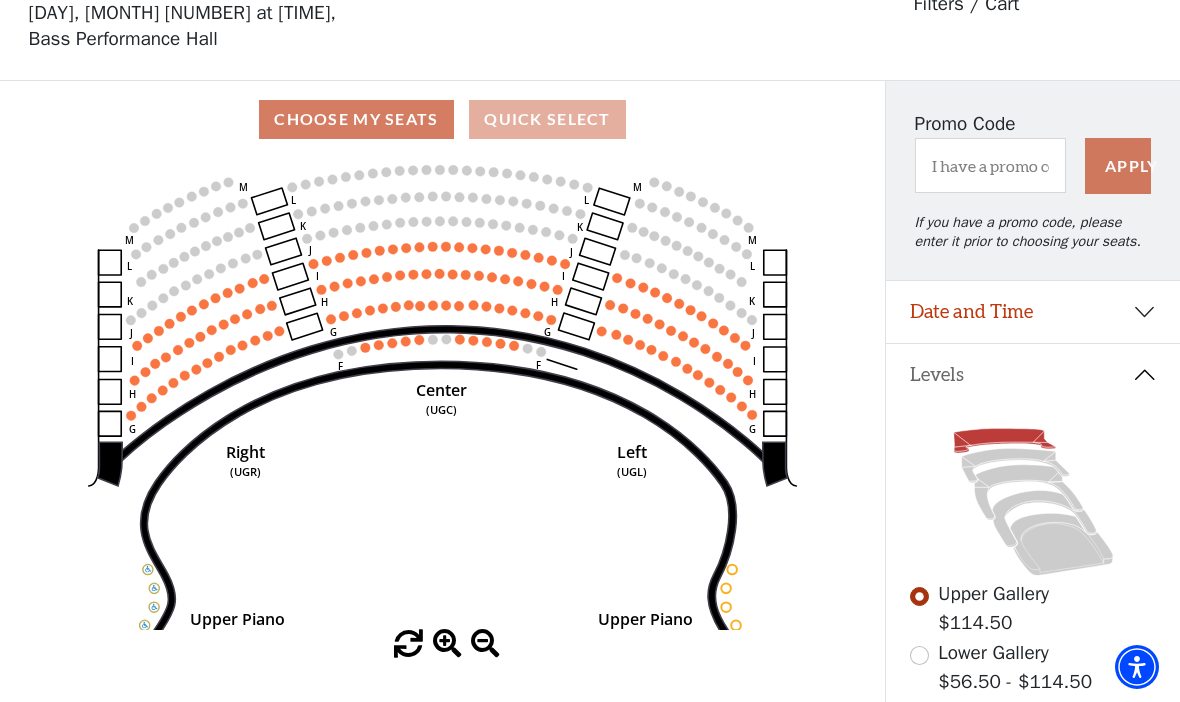 click on "Quick Select" at bounding box center (547, 119) 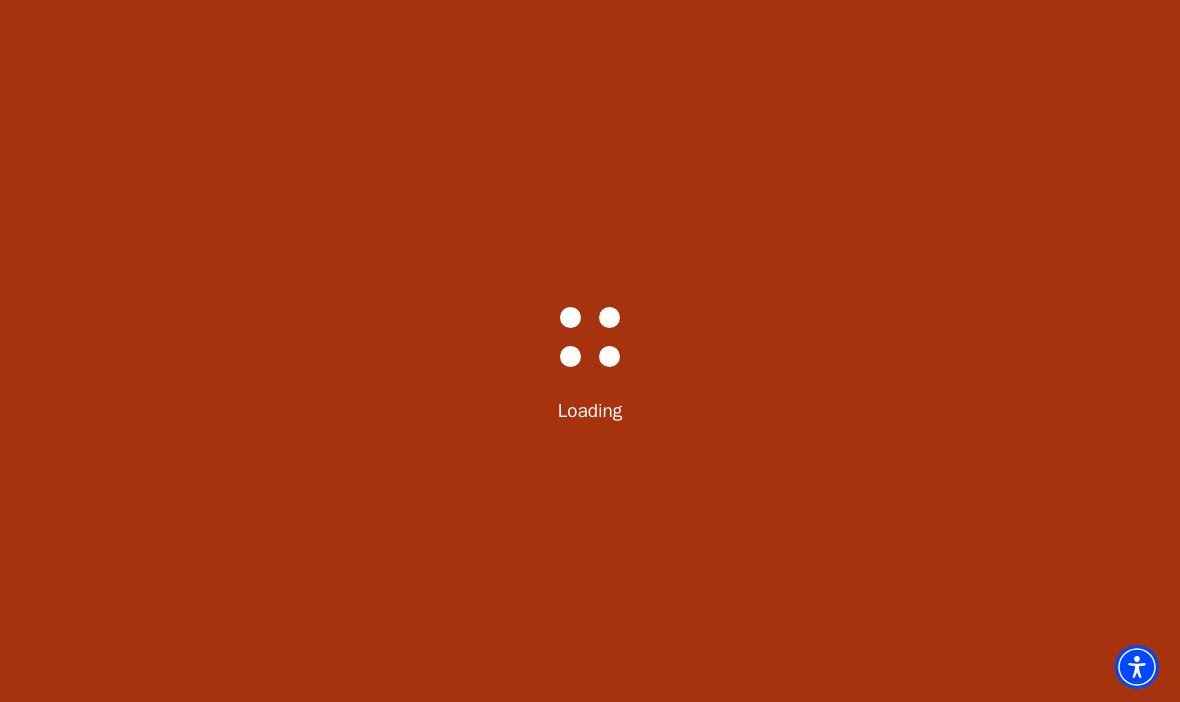 scroll, scrollTop: 0, scrollLeft: 0, axis: both 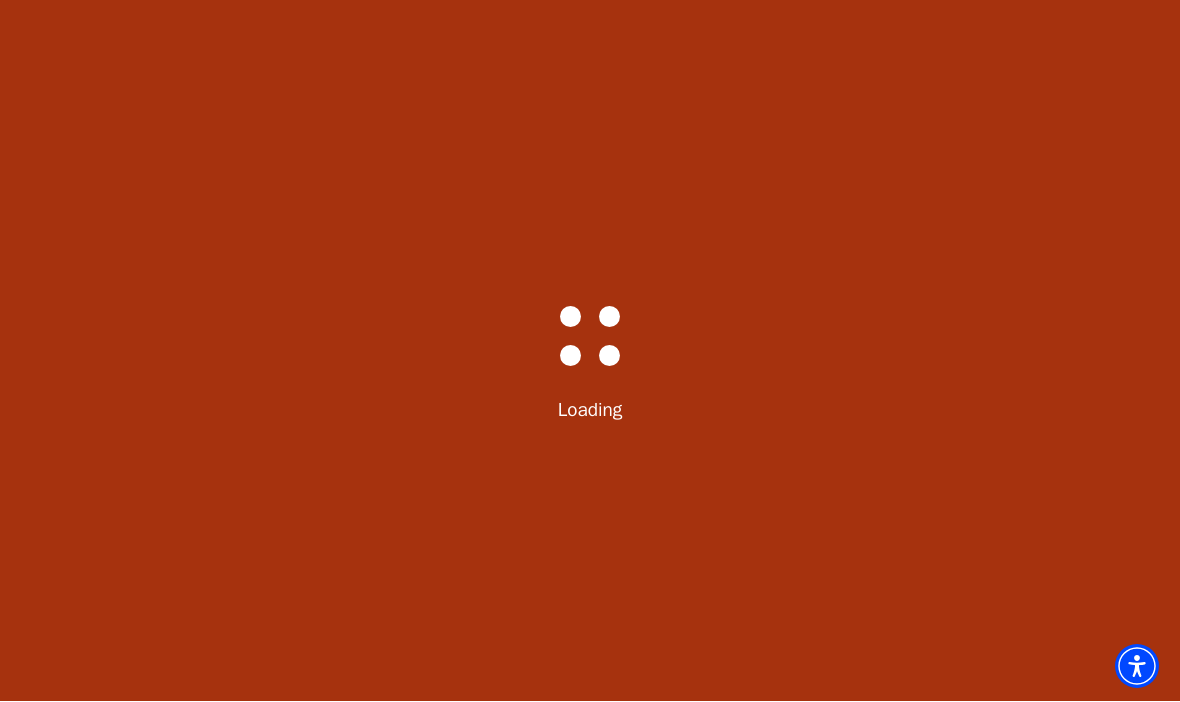 select on "6227" 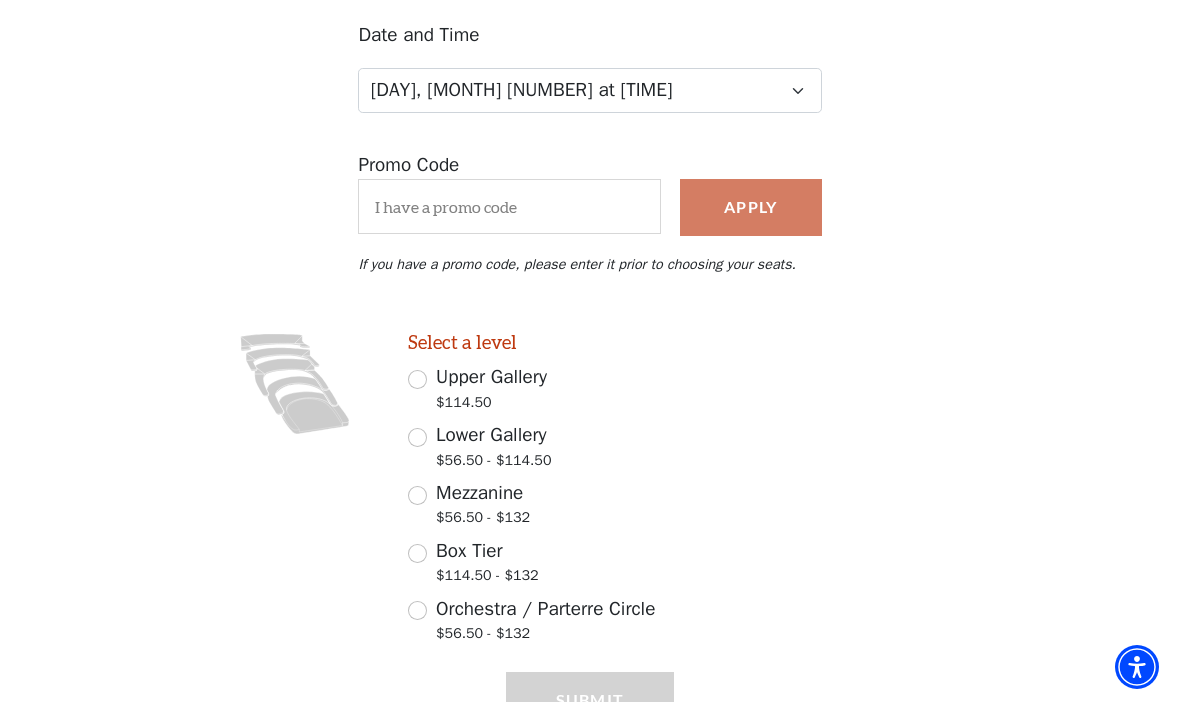 scroll, scrollTop: 271, scrollLeft: 0, axis: vertical 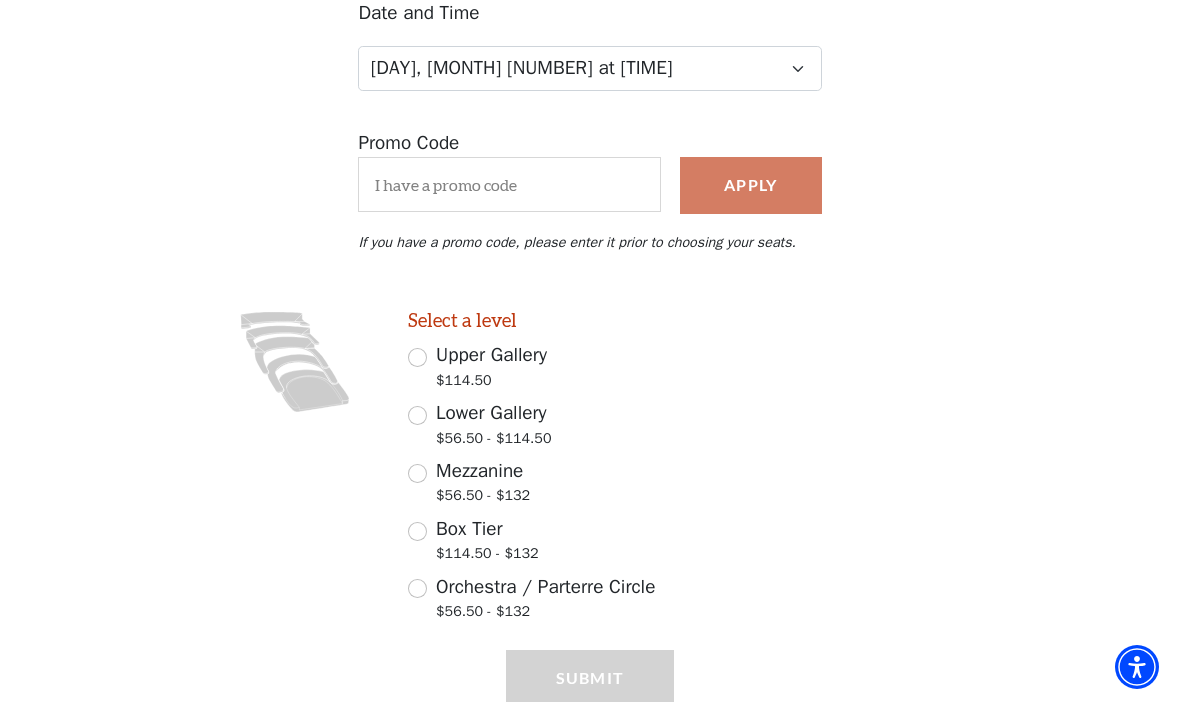 click on "Upper Gallery     $114.50" at bounding box center (417, 357) 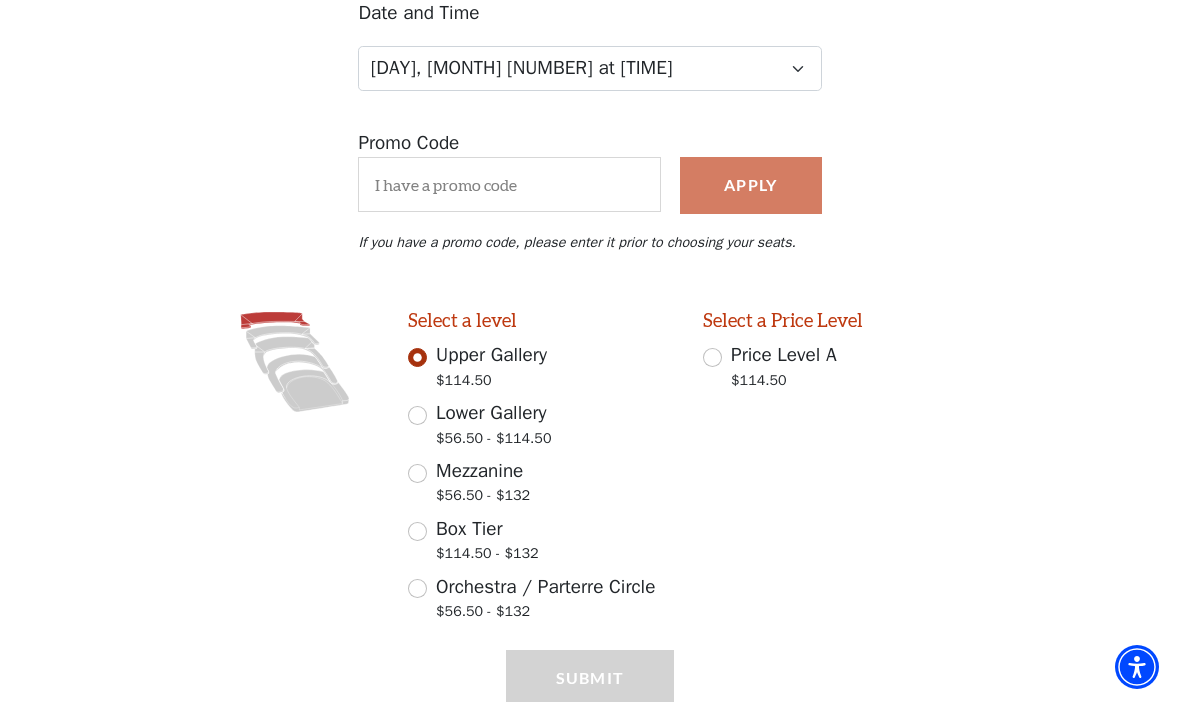 click on "Lower Gallery     $56.50 - $114.50" at bounding box center [417, 415] 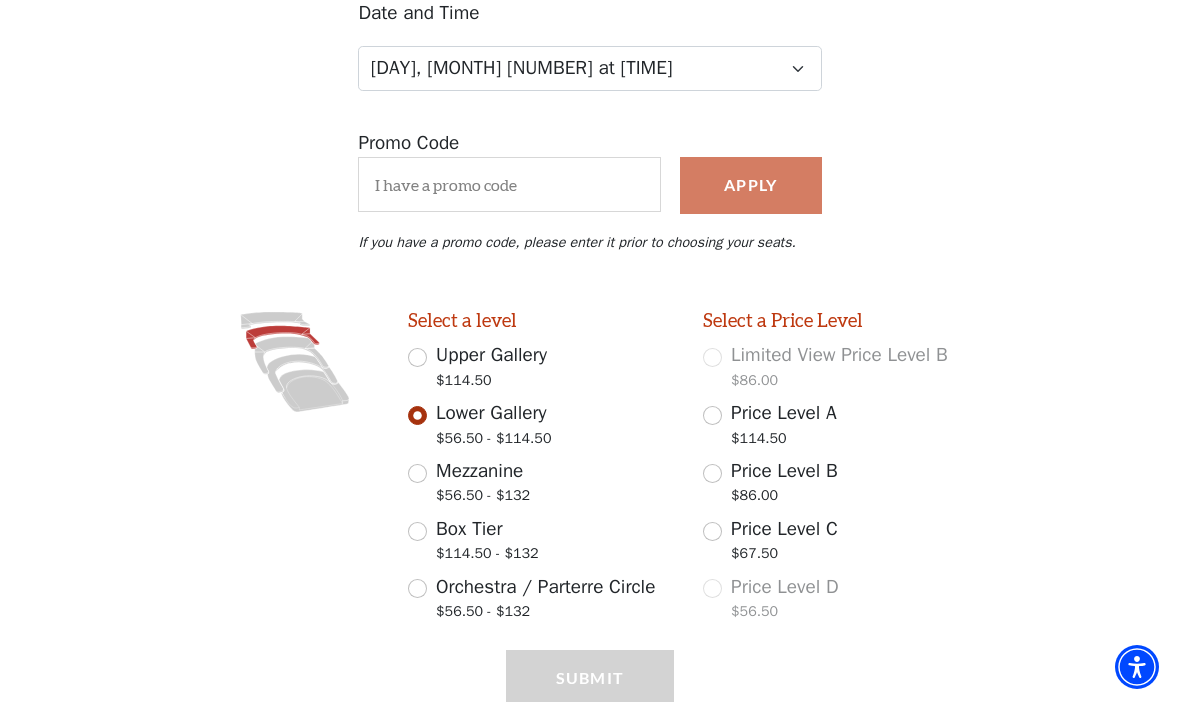 click on "Price Level B $86.00" at bounding box center (712, 473) 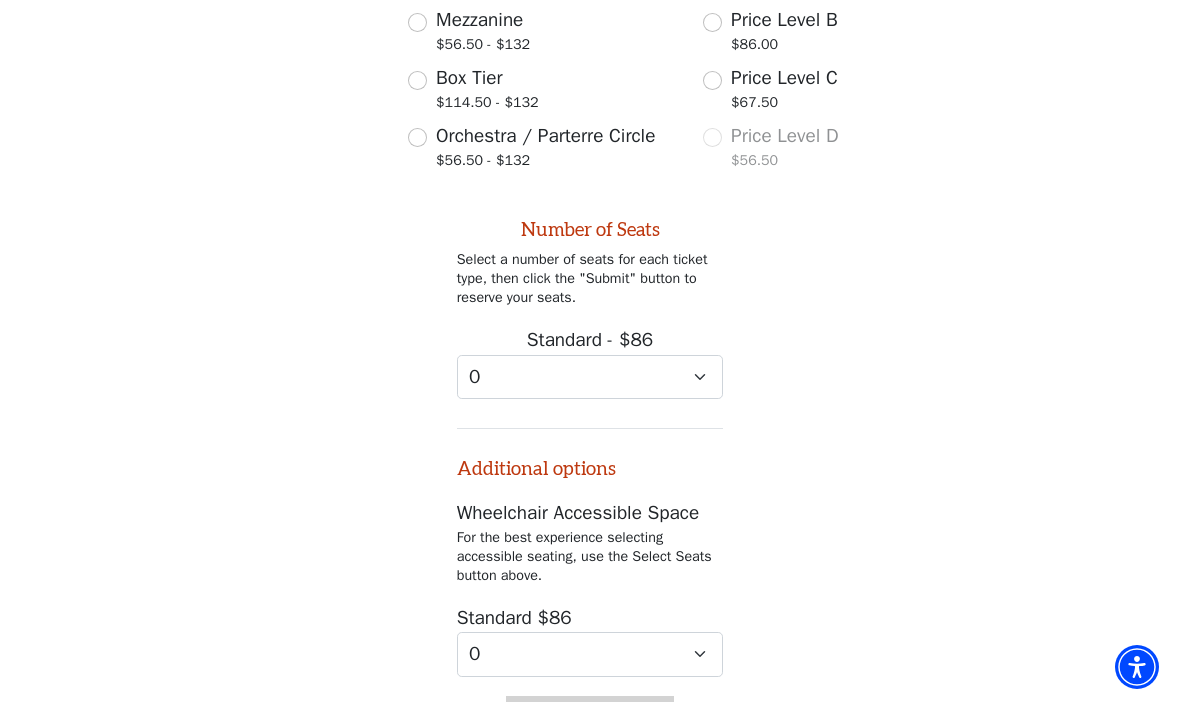 scroll, scrollTop: 759, scrollLeft: 0, axis: vertical 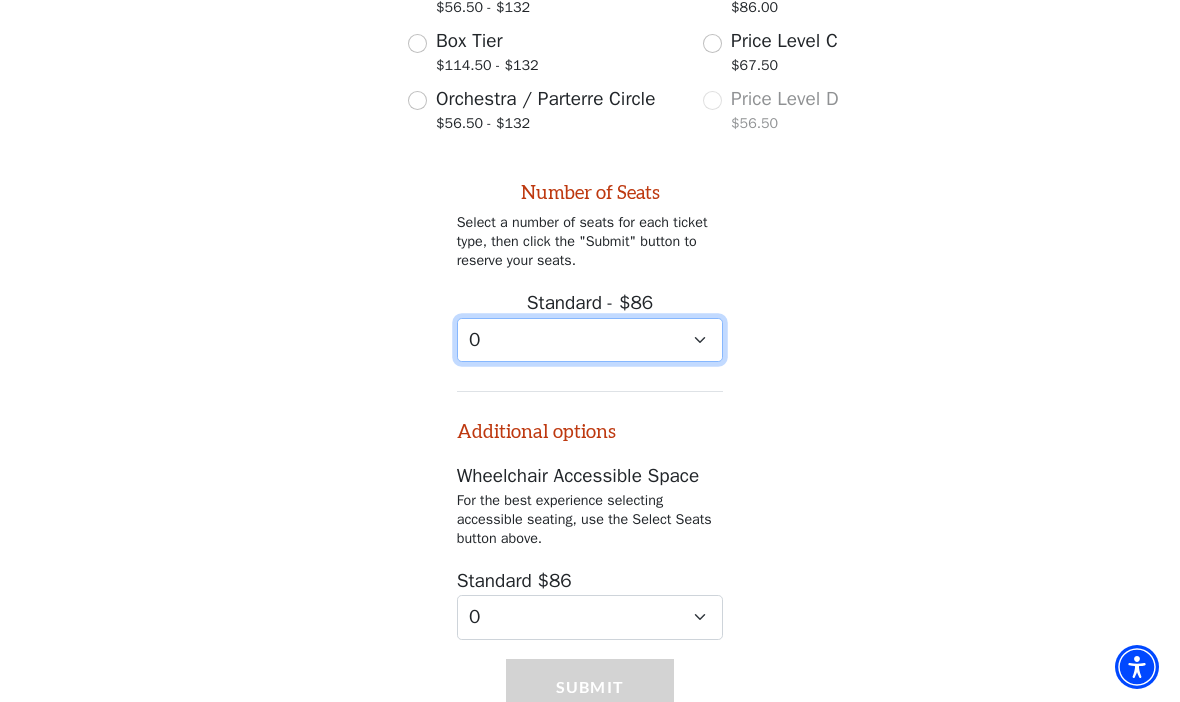 click on "0 1 2 3 4 5 6 7 8 9" at bounding box center [590, 340] 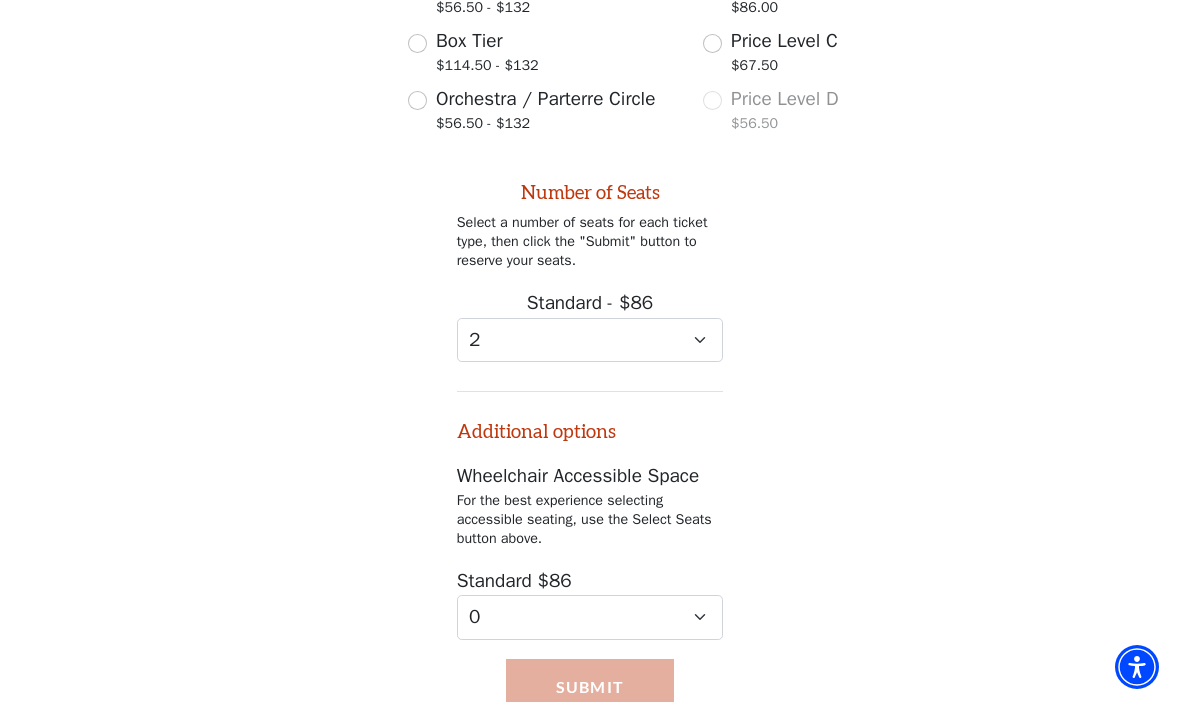 click on "Submit" at bounding box center [590, 687] 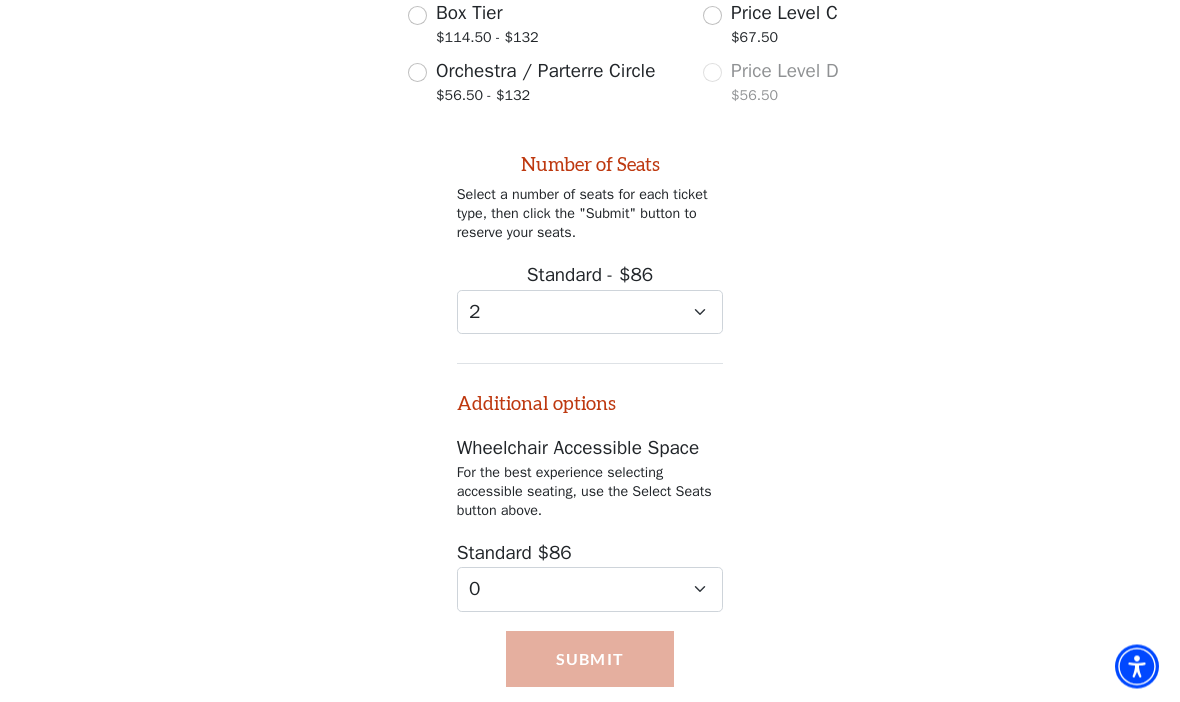 scroll, scrollTop: 865, scrollLeft: 0, axis: vertical 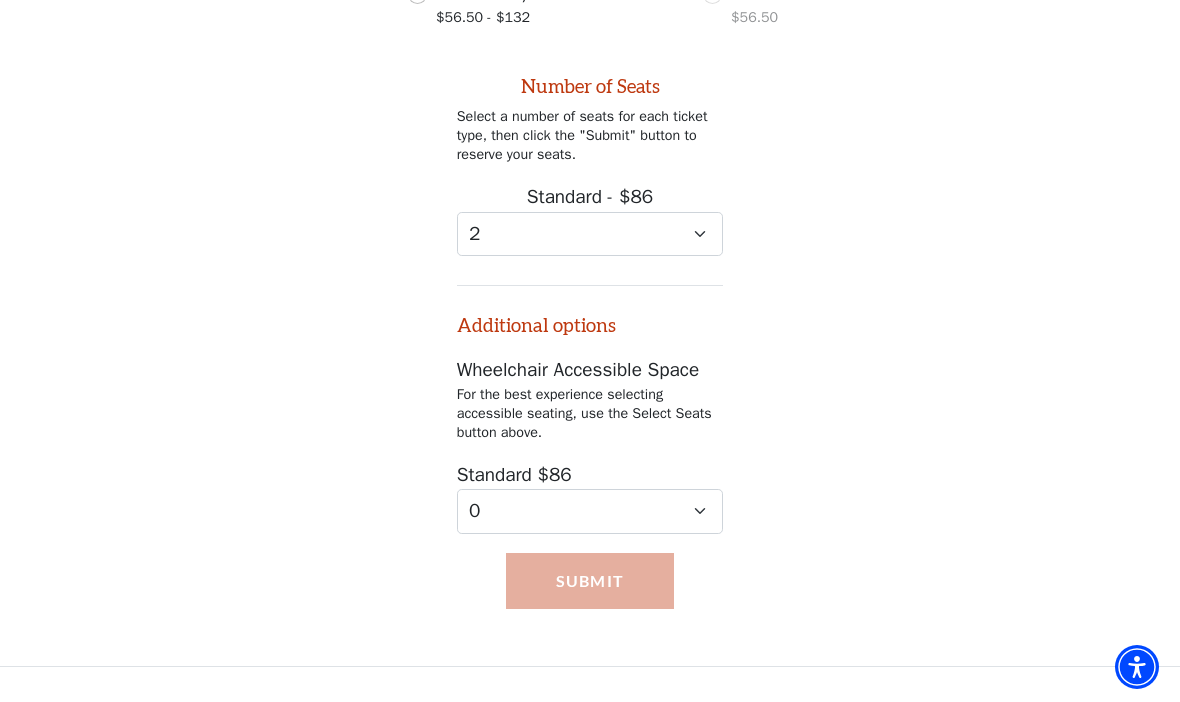 click on "Submit" at bounding box center (590, 581) 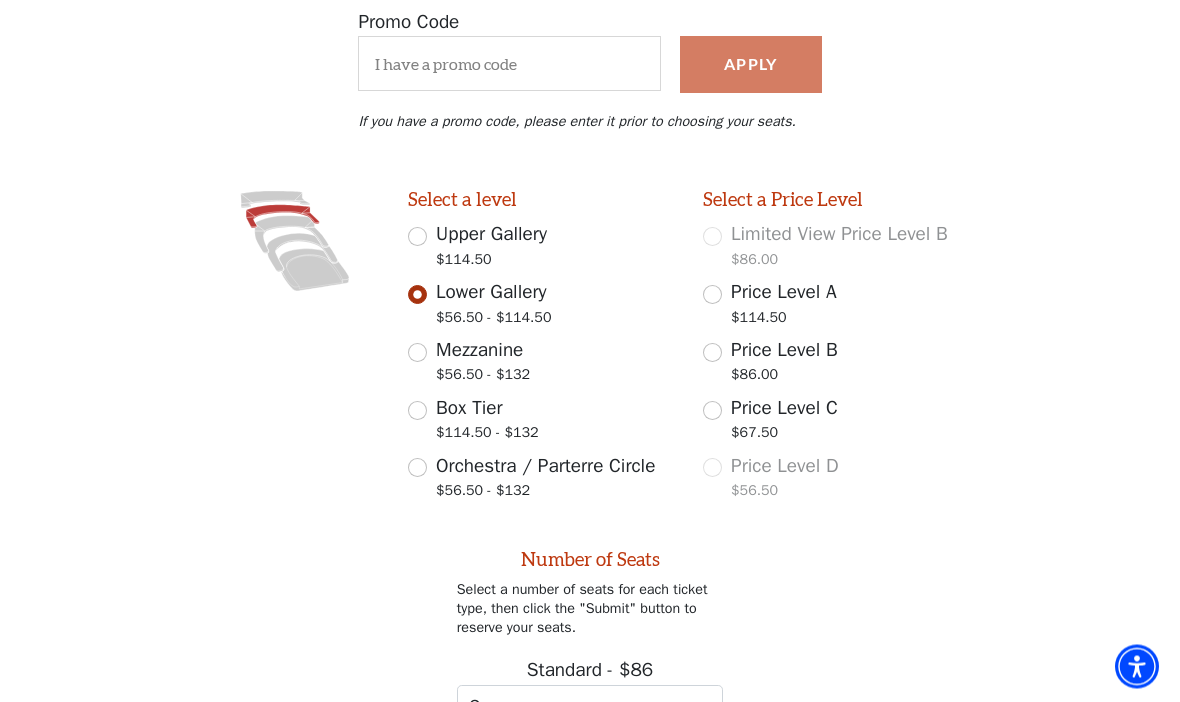 scroll, scrollTop: 392, scrollLeft: 0, axis: vertical 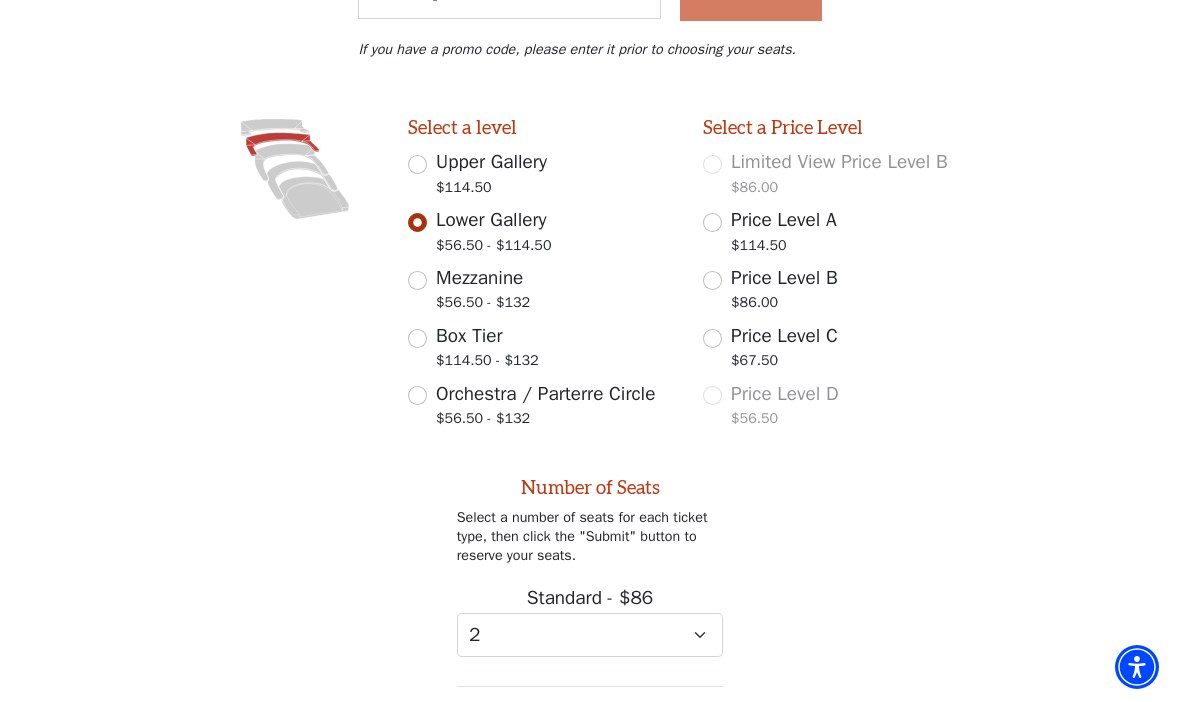 click on "Price Level A $114.50" at bounding box center (712, 222) 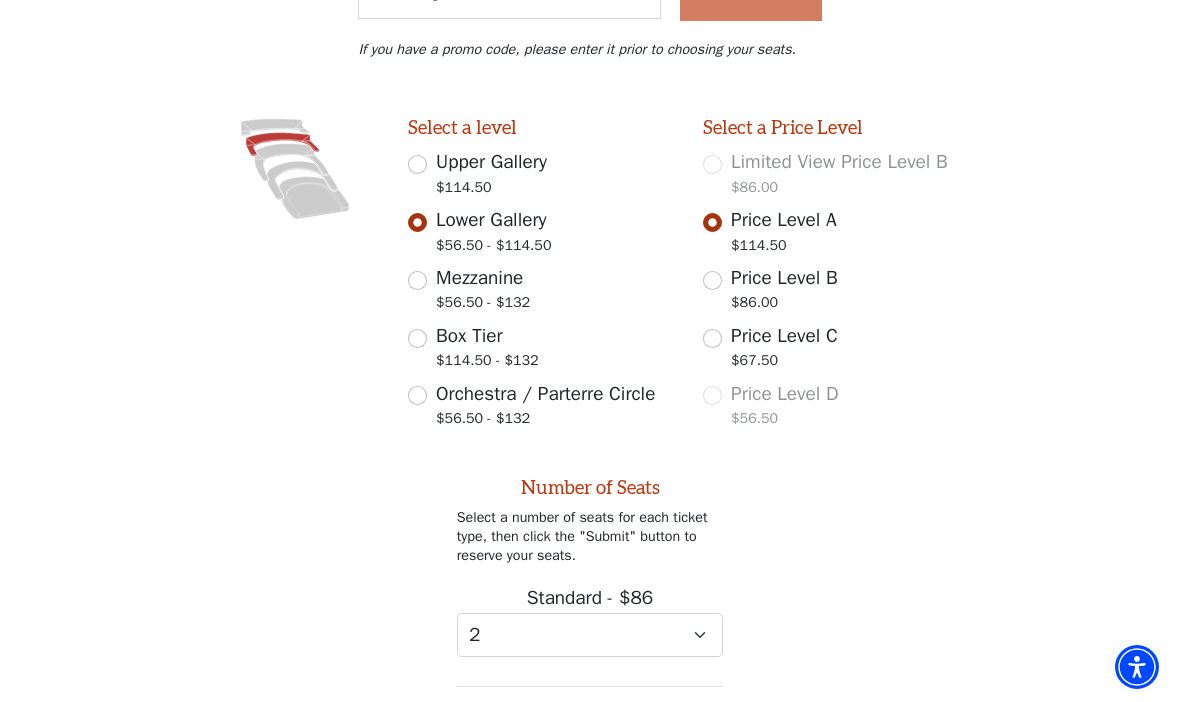 select on "0" 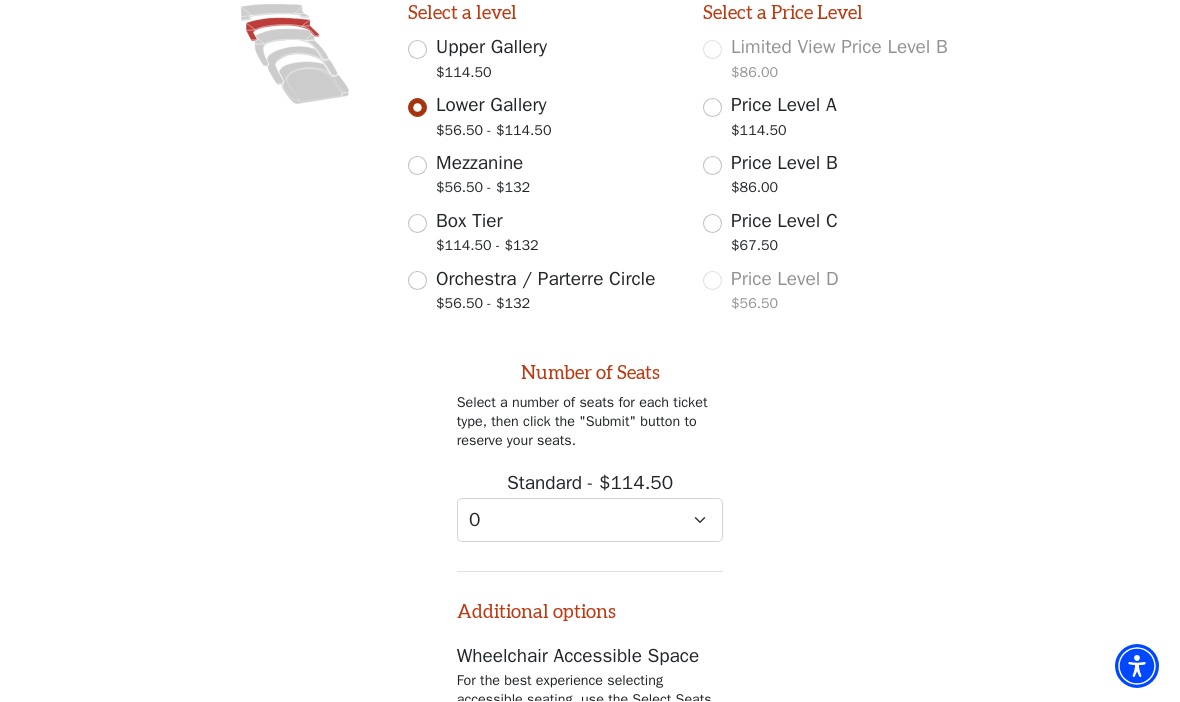 scroll, scrollTop: 579, scrollLeft: 0, axis: vertical 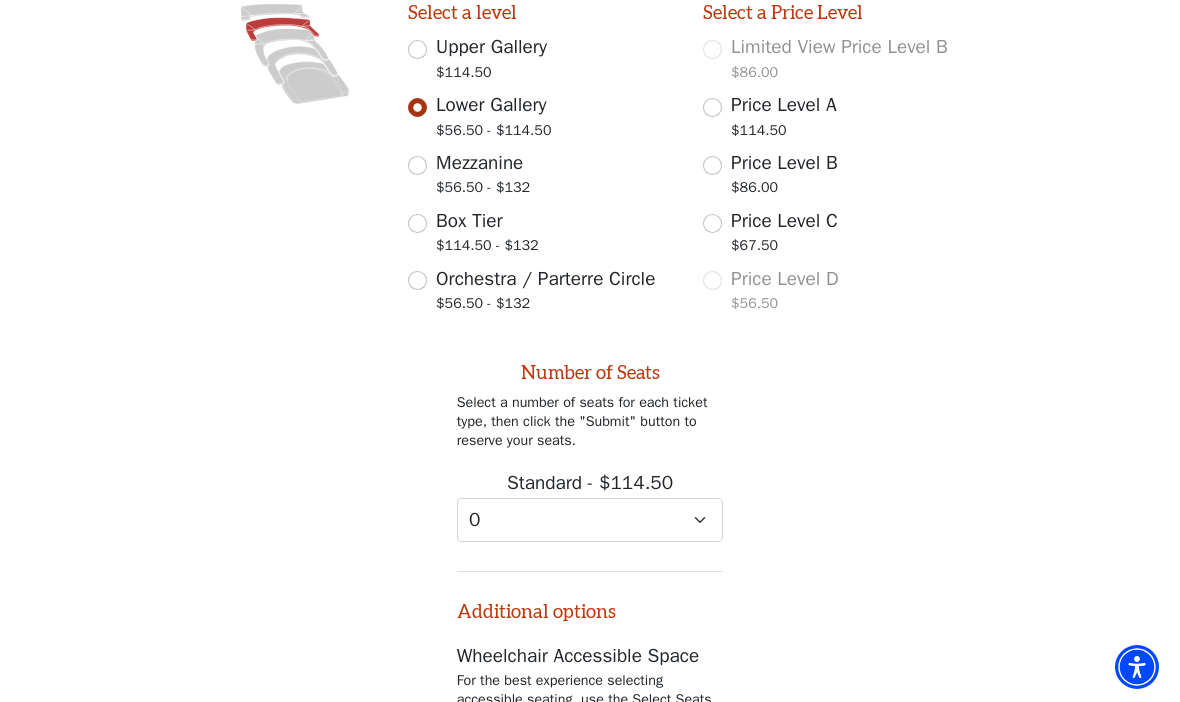 click on "Price Level A $114.50" at bounding box center (712, 107) 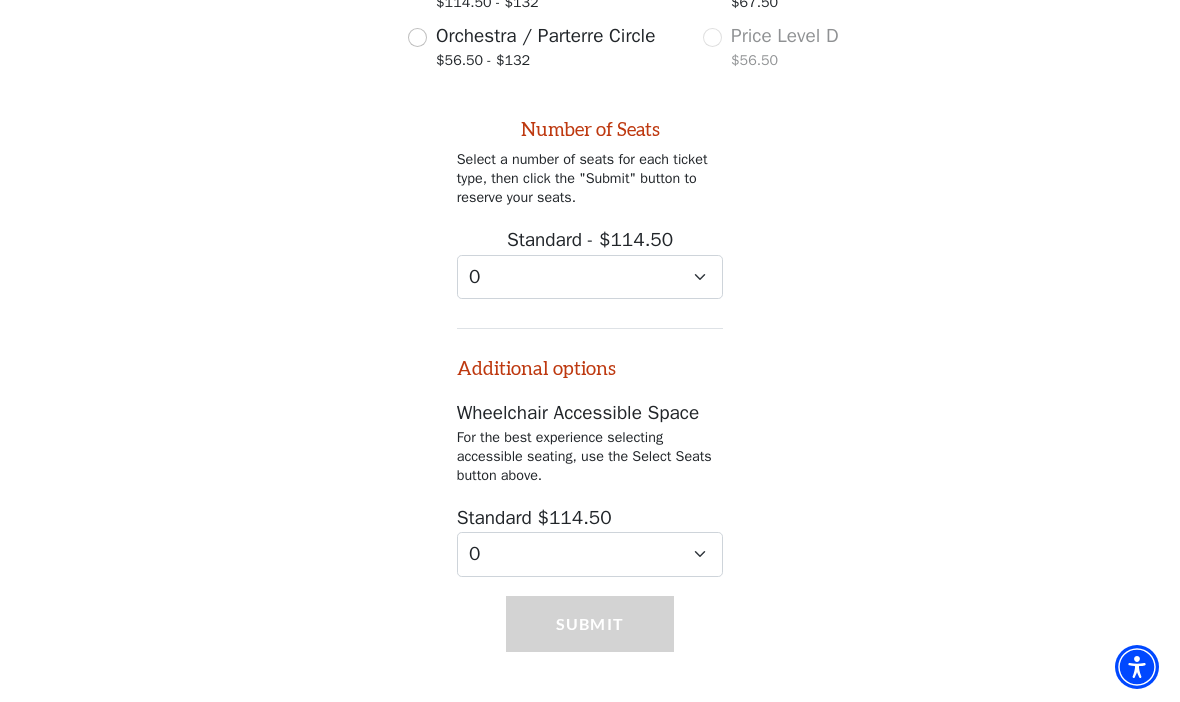 scroll, scrollTop: 865, scrollLeft: 0, axis: vertical 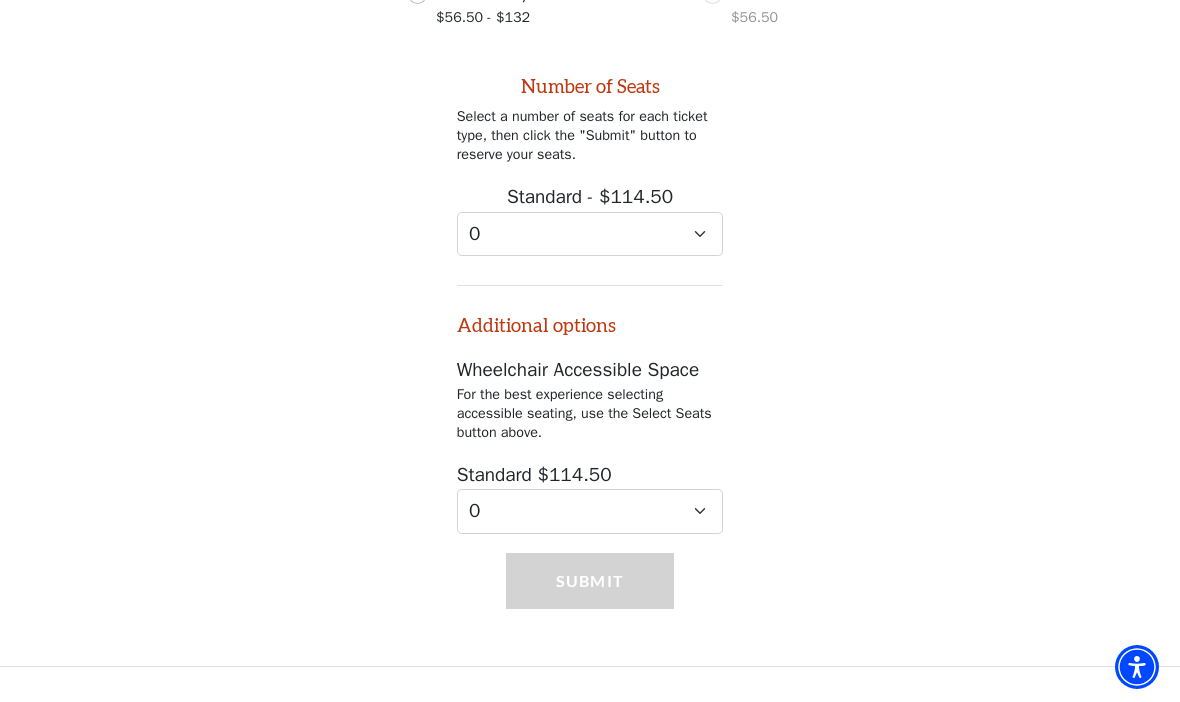 click on "Number of Seats   Select a number of seats for each ticket type, then click the "Submit" button to reserve your seats.
Standard - $114.50
0 1 2 3 4 5 6 7 8 9   Additional options   Wheelchair Accessible Space   For the best experience selecting accessible seating, use the Select Seats button above.
Standard $114.50
0   1 2 3 4 5" at bounding box center [590, 285] 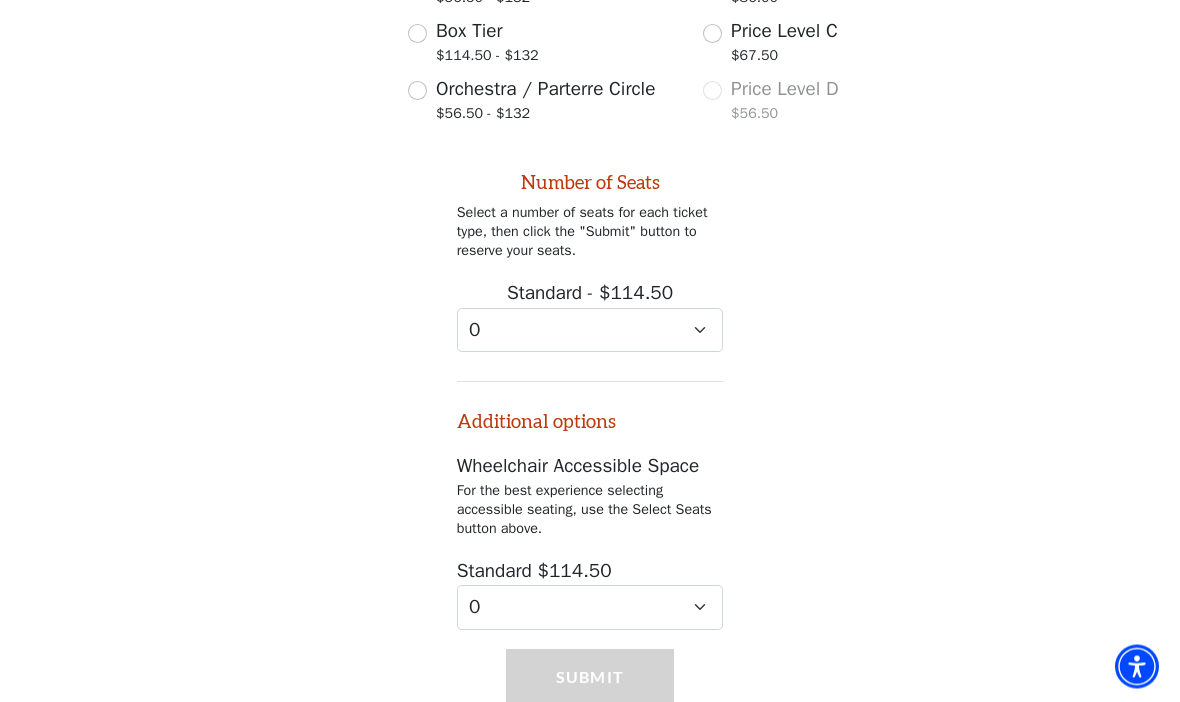 scroll, scrollTop: 752, scrollLeft: 0, axis: vertical 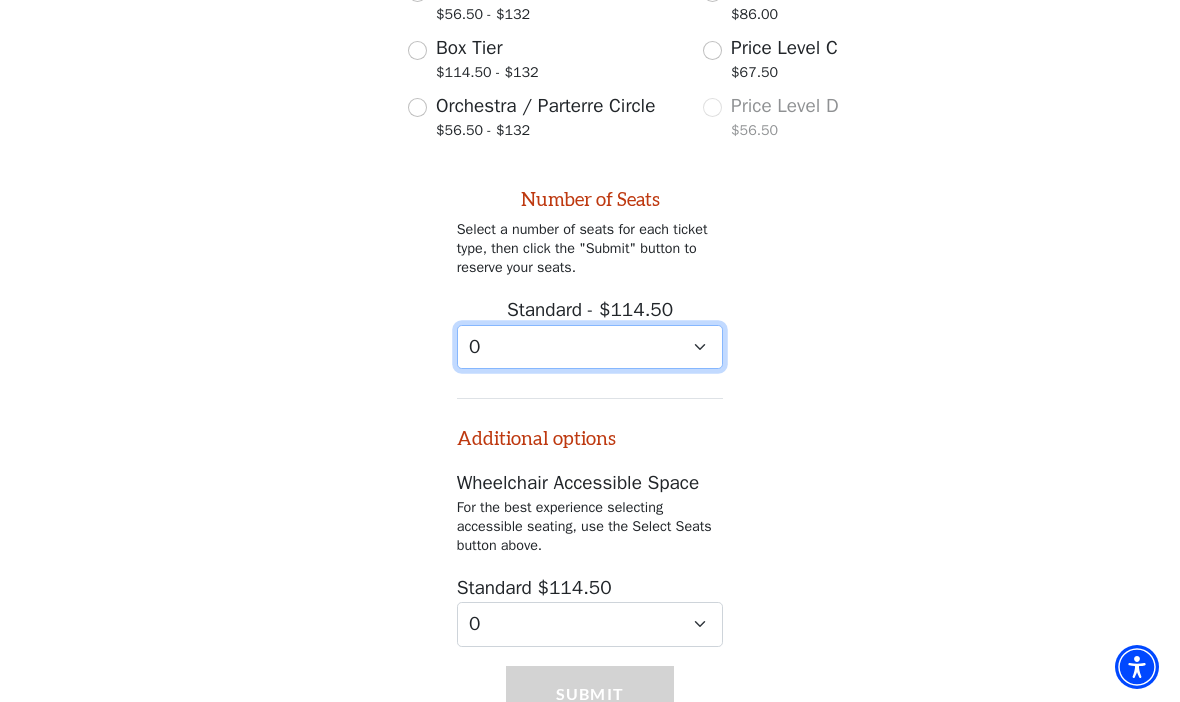 click on "0 1 2 3 4 5 6 7 8 9" at bounding box center (590, 347) 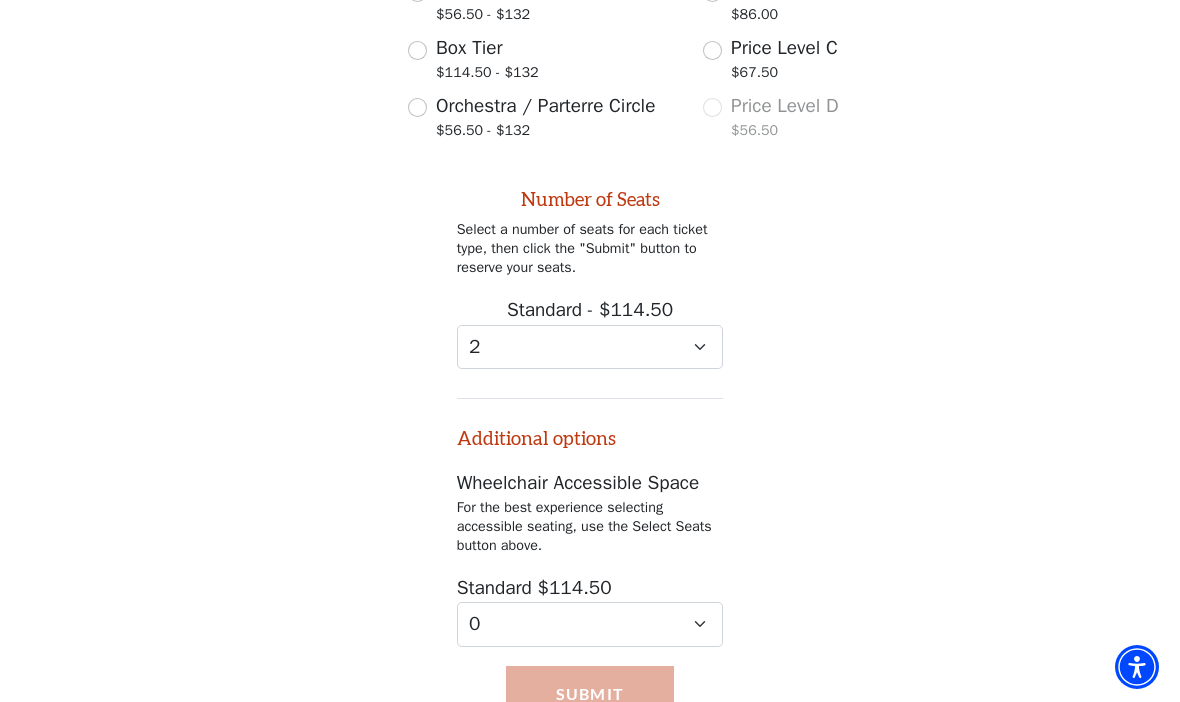 click on "Submit" at bounding box center [590, 694] 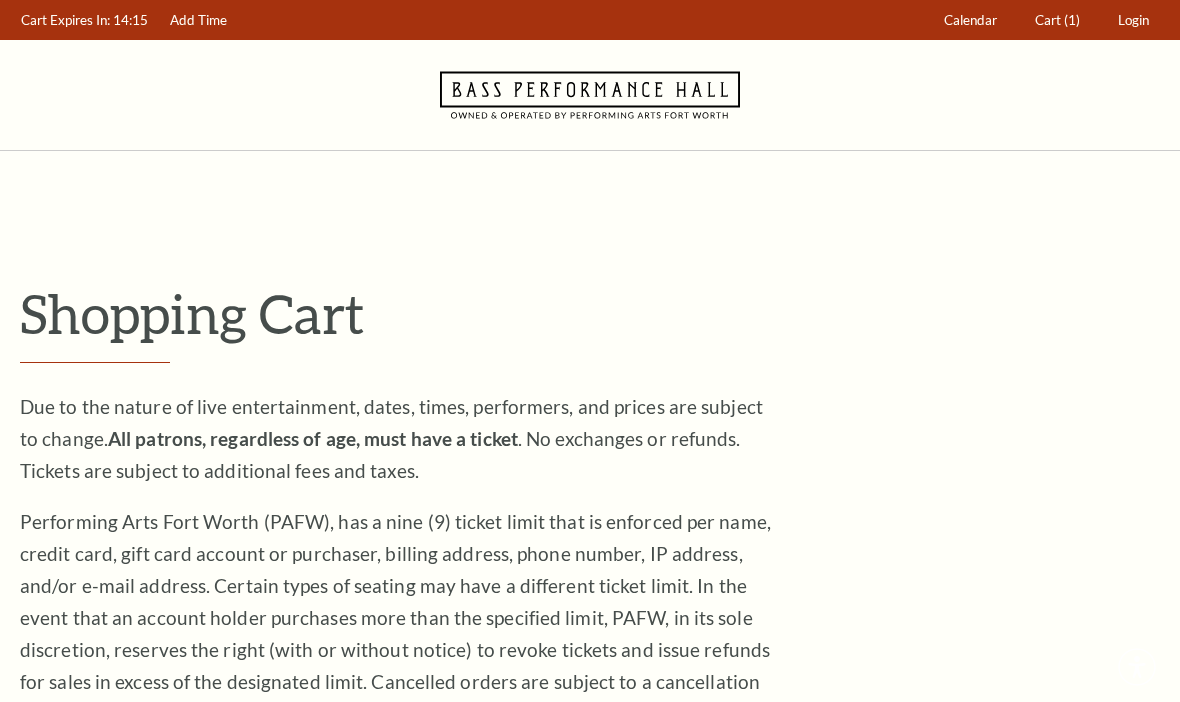 scroll, scrollTop: 0, scrollLeft: 0, axis: both 